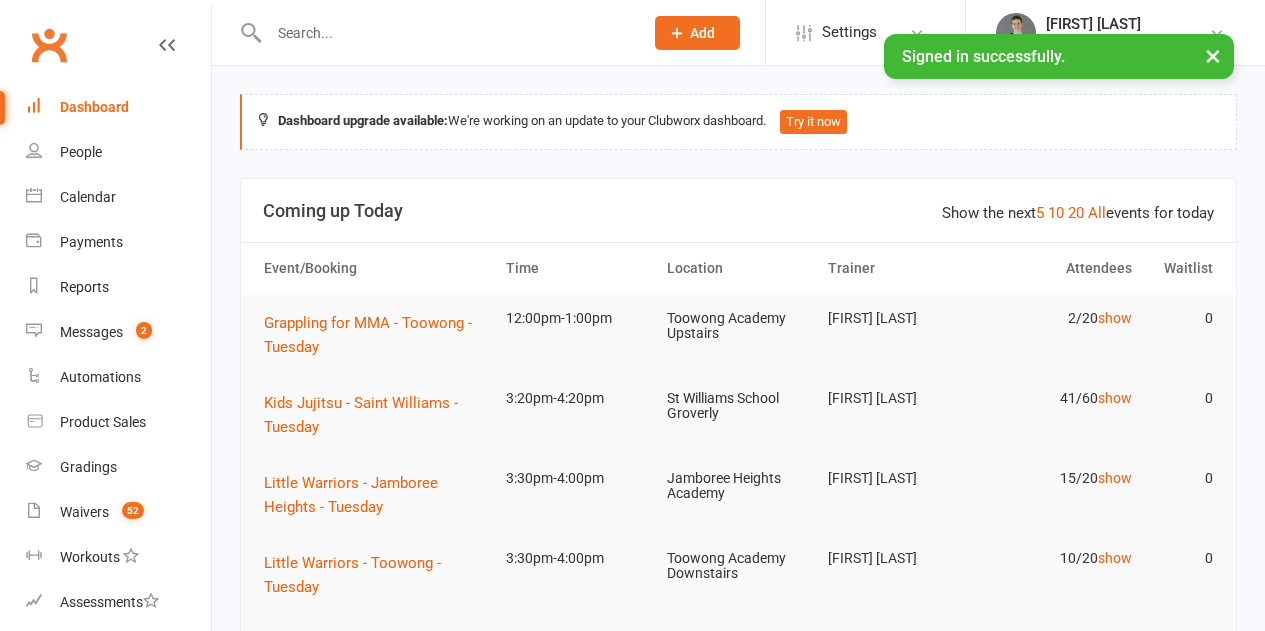 scroll, scrollTop: 0, scrollLeft: 0, axis: both 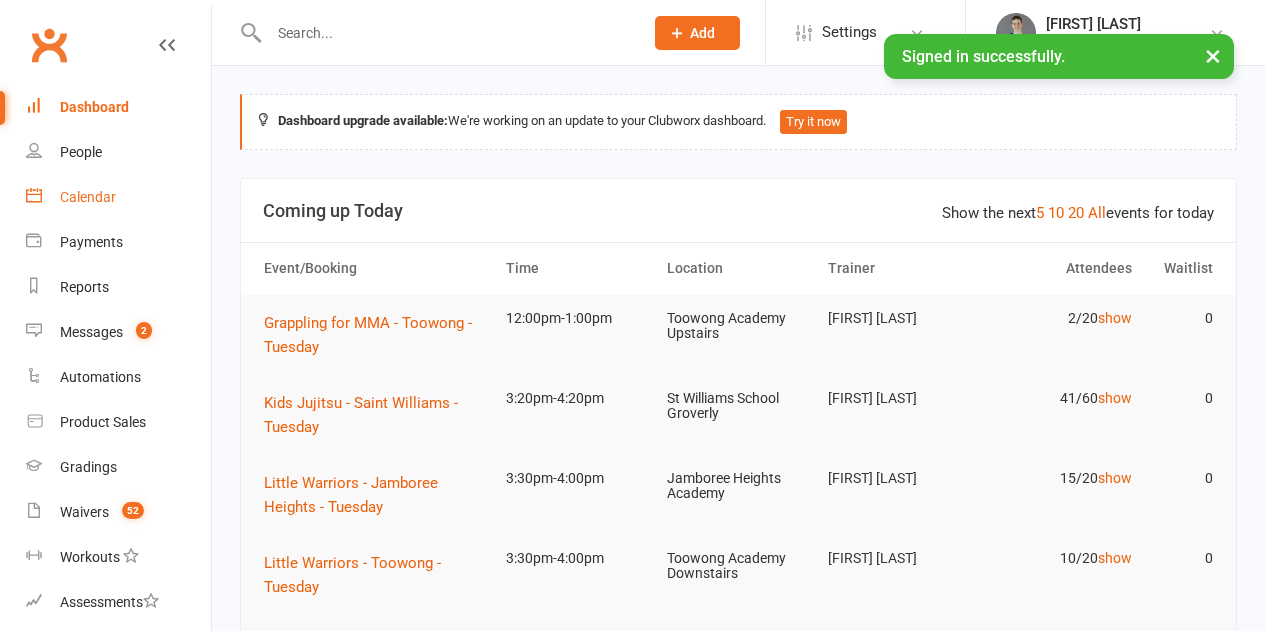 click on "Calendar" at bounding box center [118, 197] 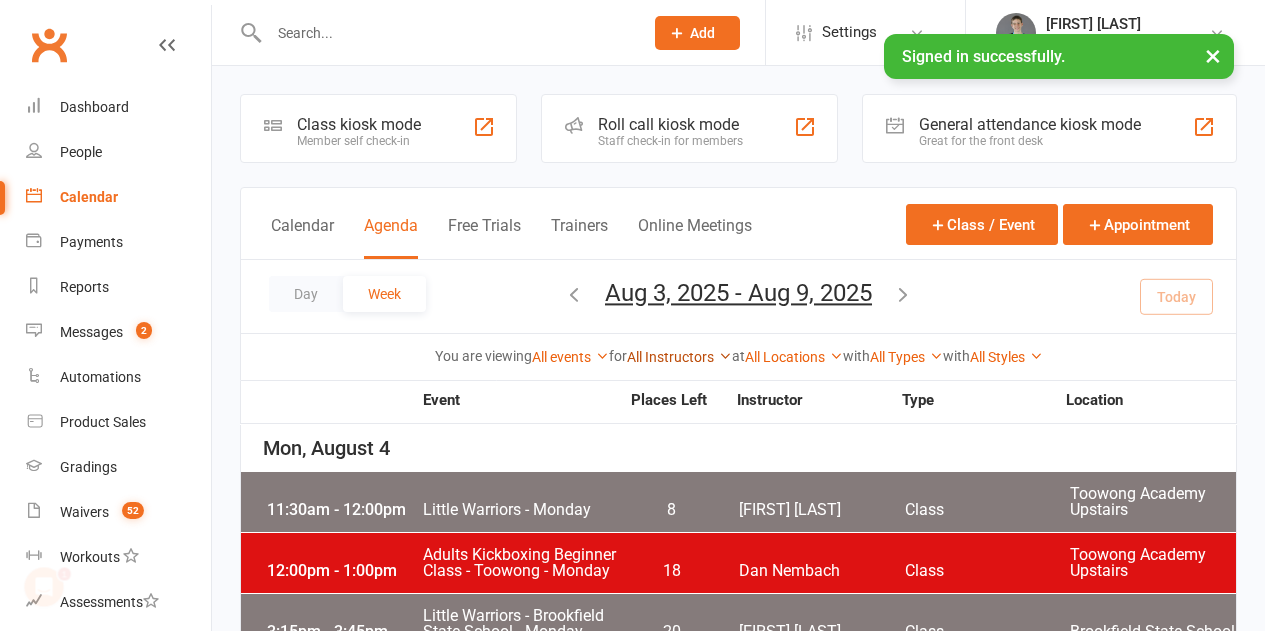scroll, scrollTop: 0, scrollLeft: 0, axis: both 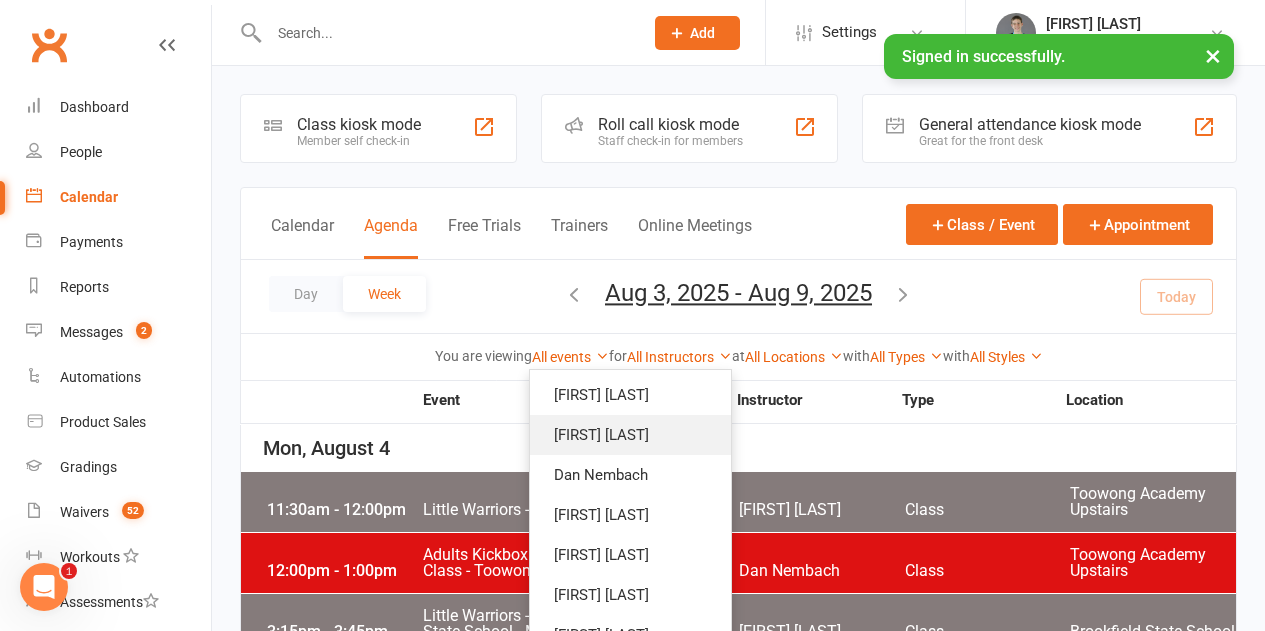 click on "[FIRST] [LAST]" at bounding box center [630, 435] 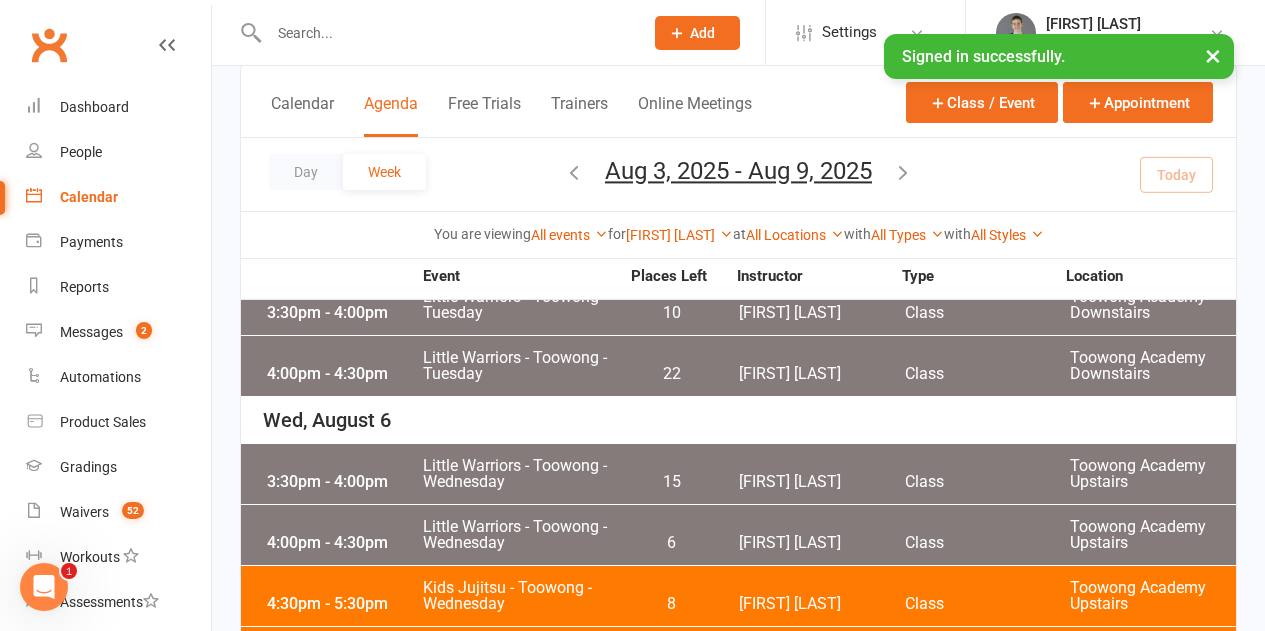 scroll, scrollTop: 200, scrollLeft: 0, axis: vertical 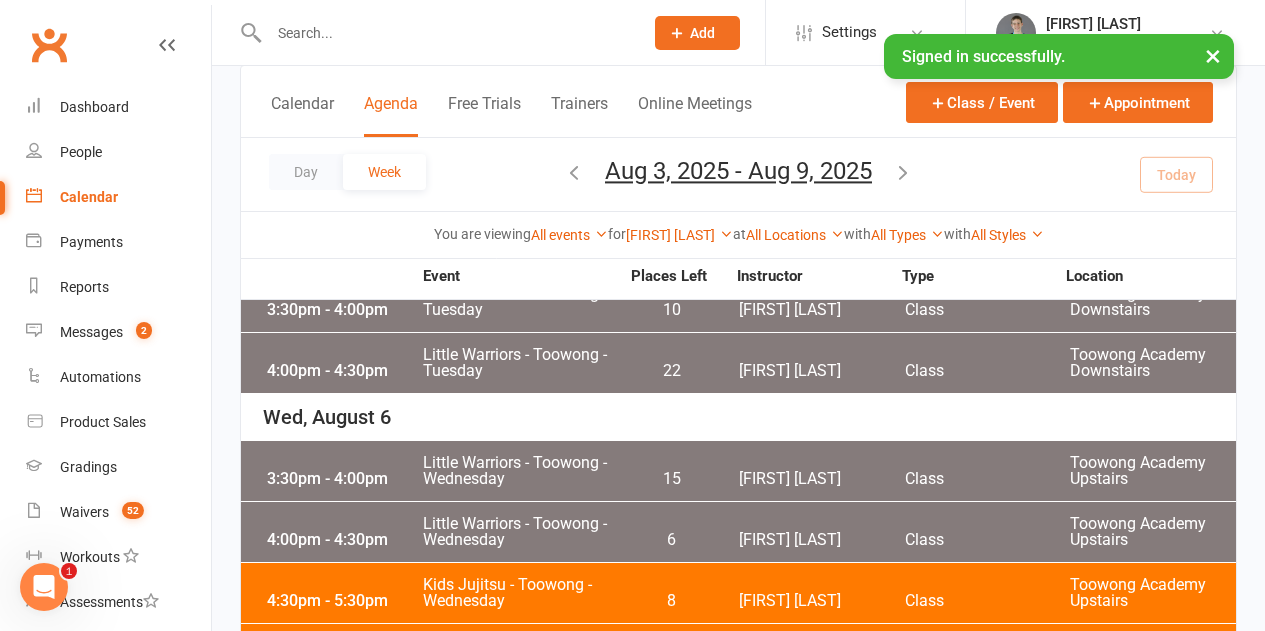 click on "10" at bounding box center [671, 310] 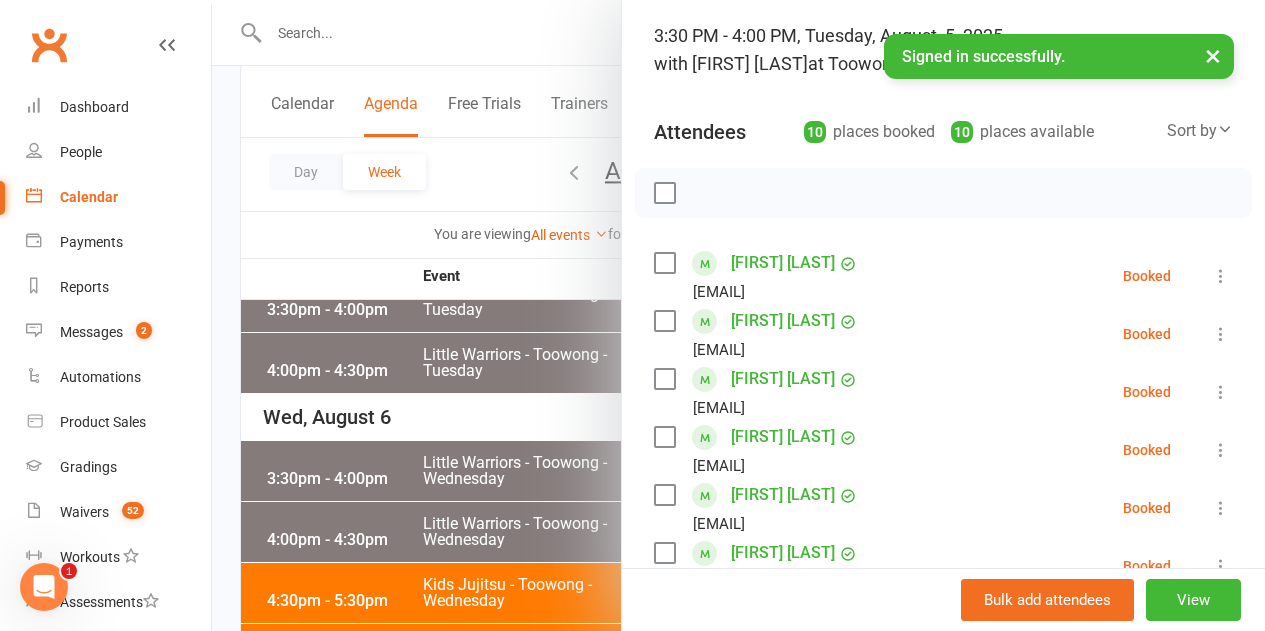 scroll, scrollTop: 400, scrollLeft: 0, axis: vertical 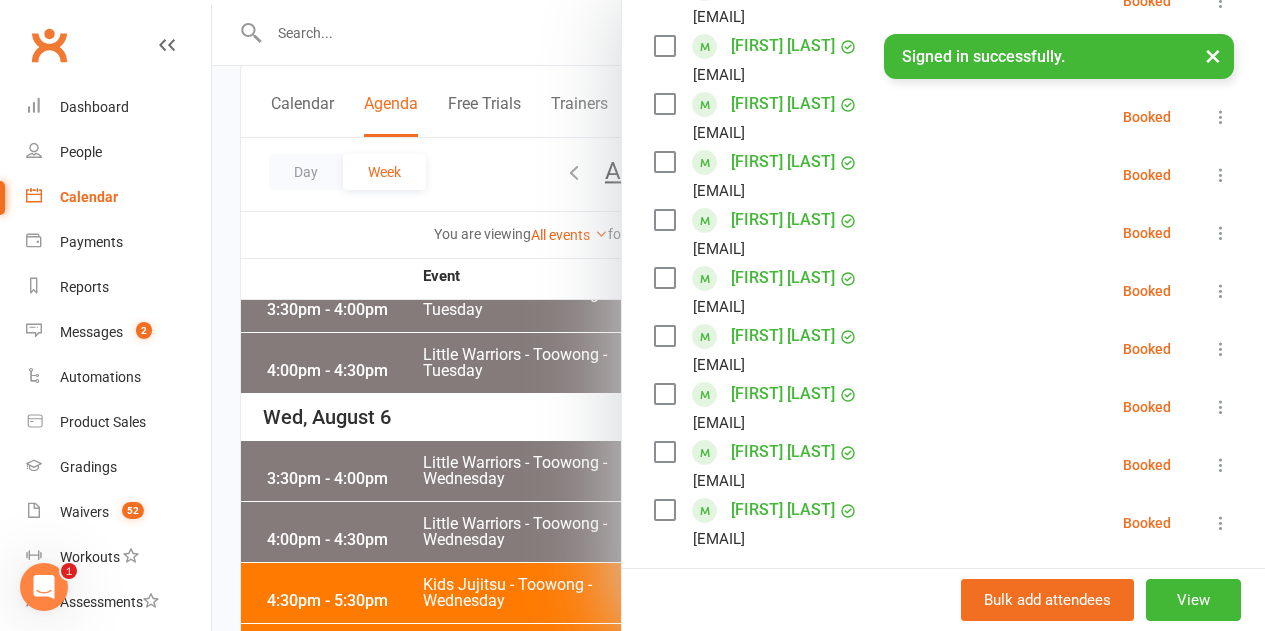 click at bounding box center [738, 315] 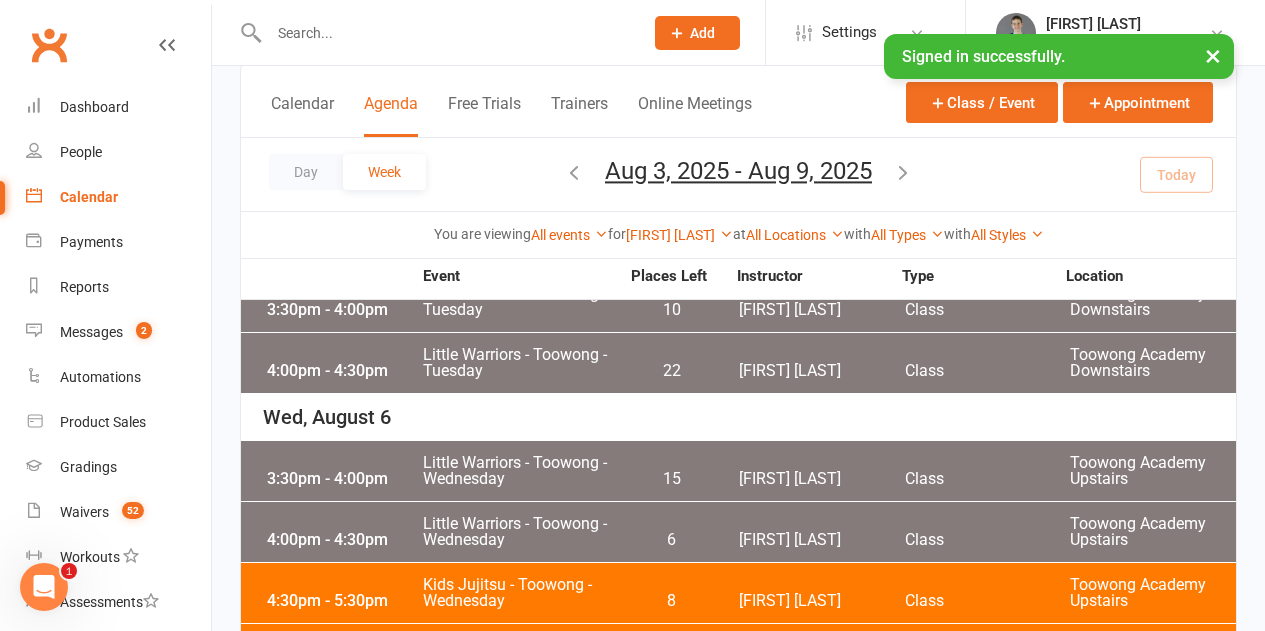 click on "Little Warriors - Toowong - Tuesday" at bounding box center (520, 363) 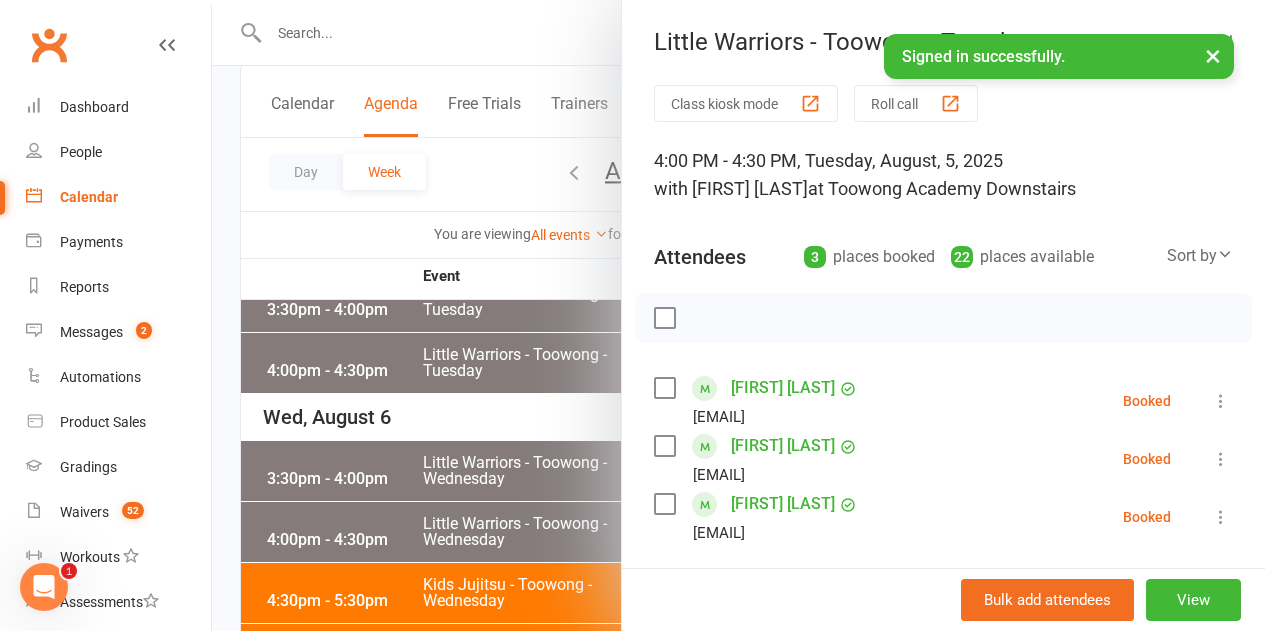 click at bounding box center [738, 315] 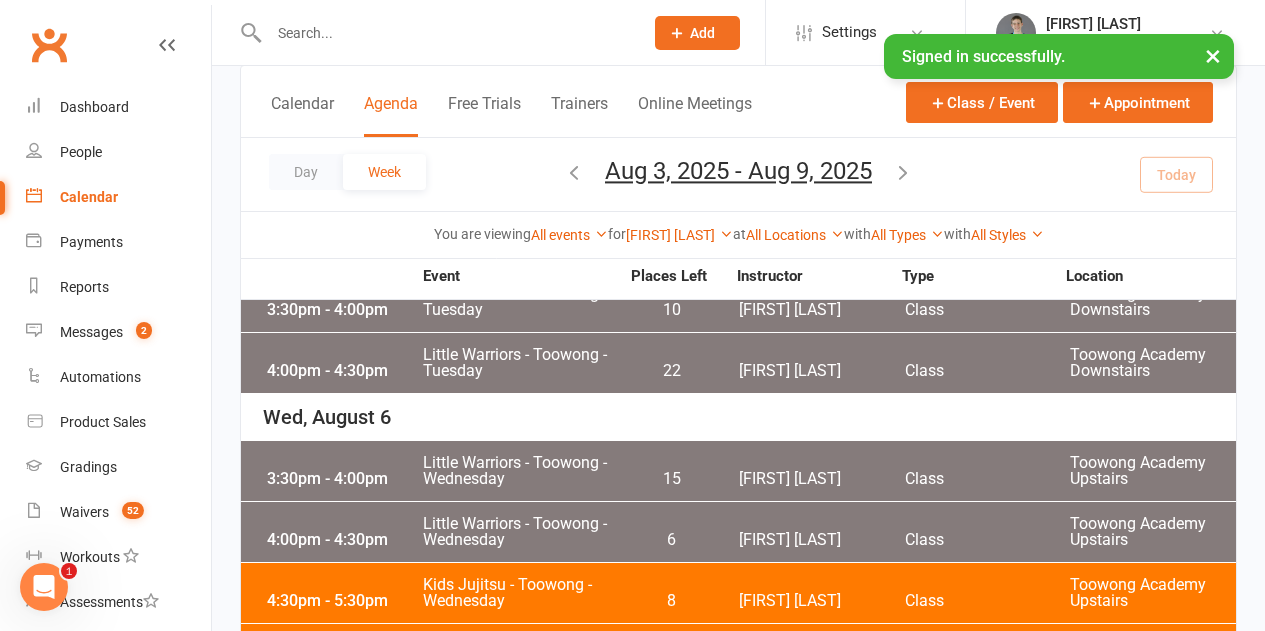 click on "Little Warriors - Toowong - Wednesday" at bounding box center (520, 471) 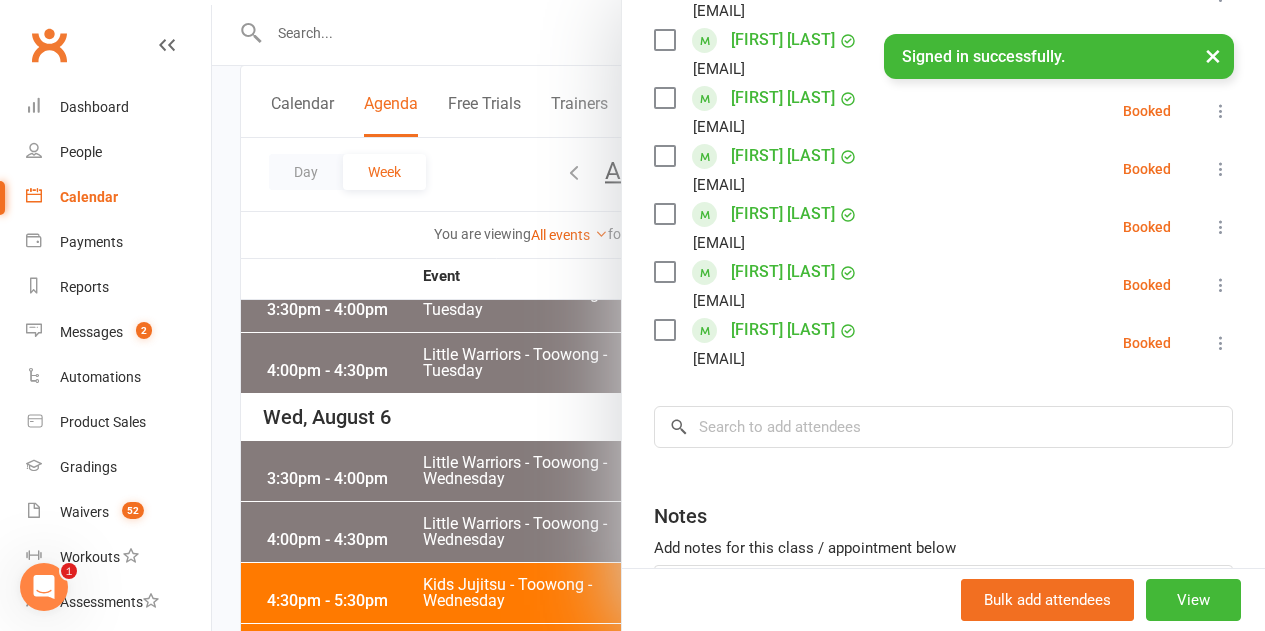 scroll, scrollTop: 600, scrollLeft: 0, axis: vertical 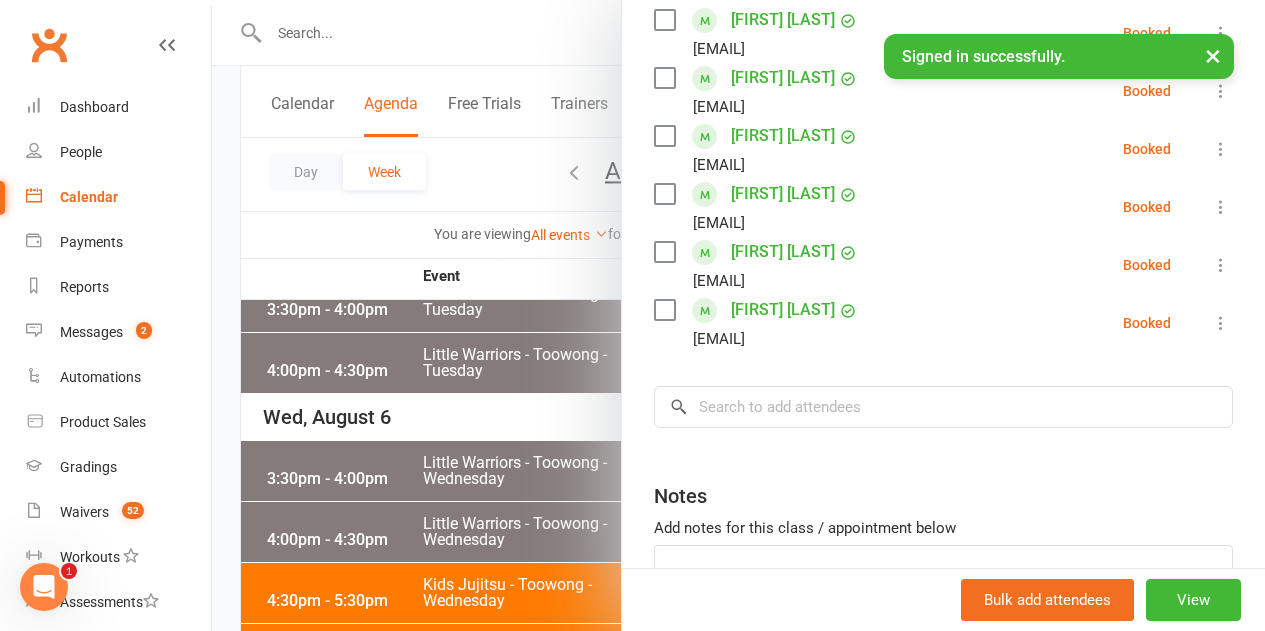 click at bounding box center [738, 315] 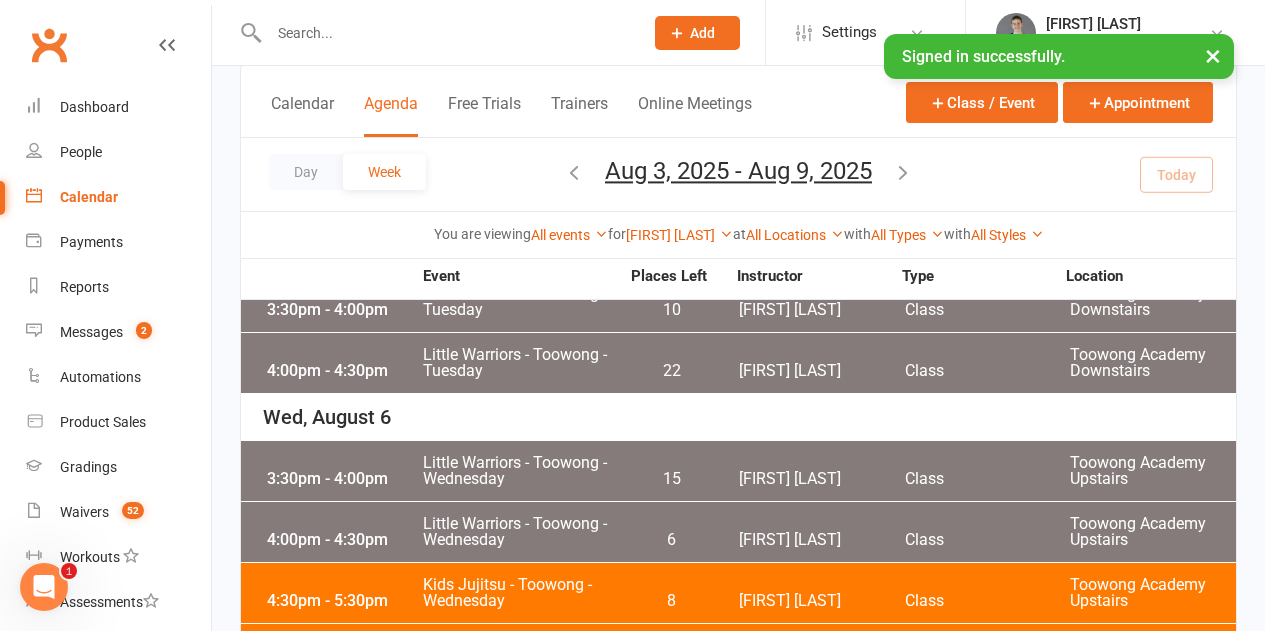 click on "Little Warriors - Toowong - Wednesday" at bounding box center [520, 532] 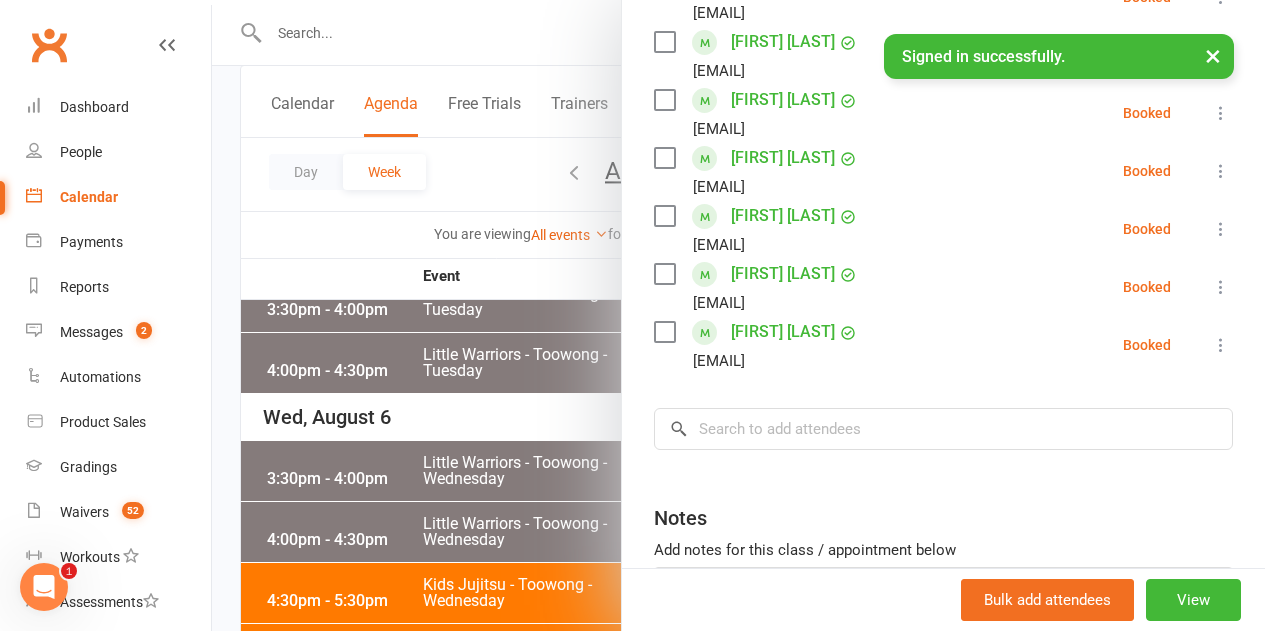 scroll, scrollTop: 900, scrollLeft: 0, axis: vertical 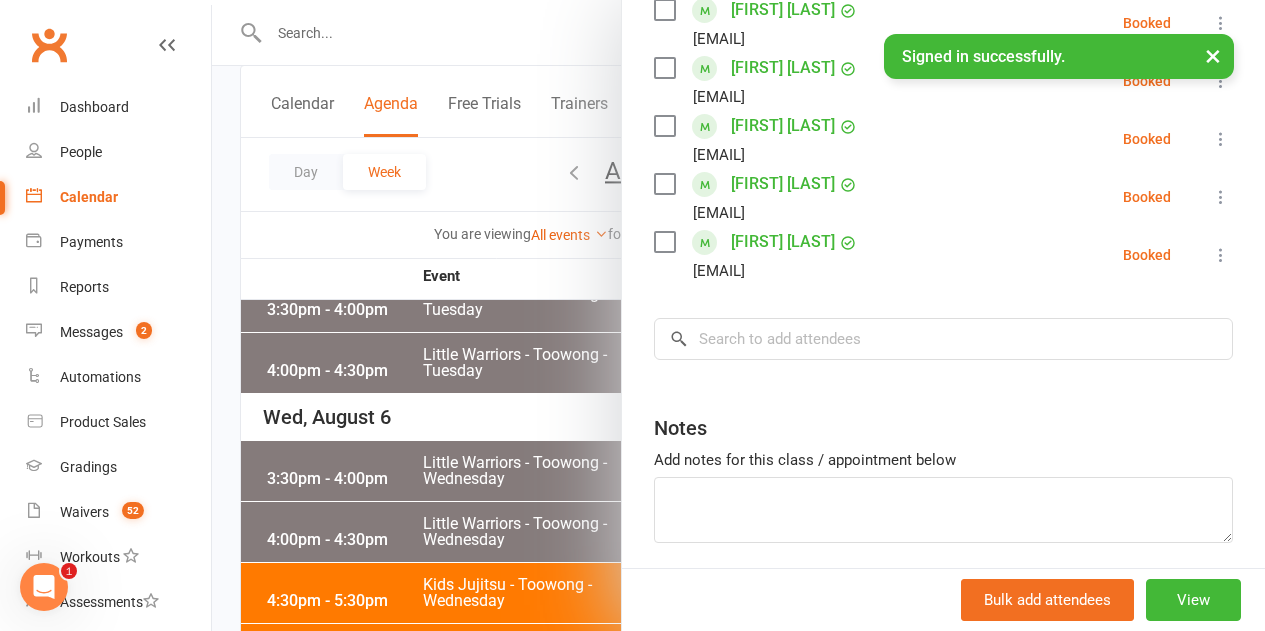 click at bounding box center [738, 315] 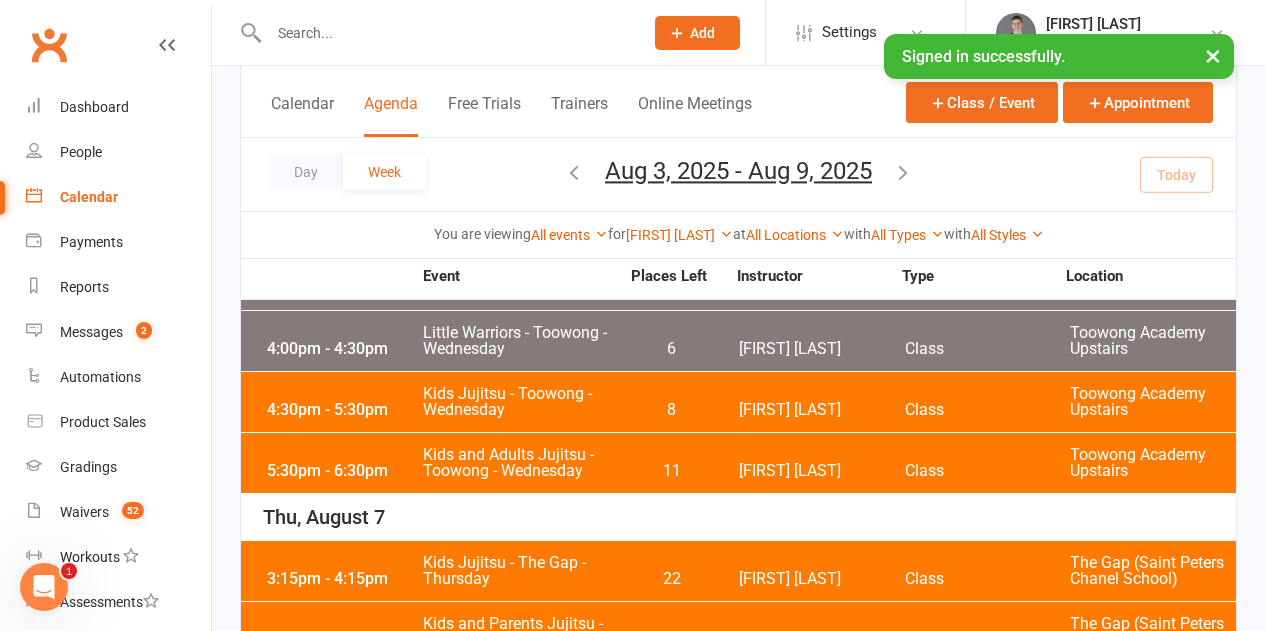 scroll, scrollTop: 400, scrollLeft: 0, axis: vertical 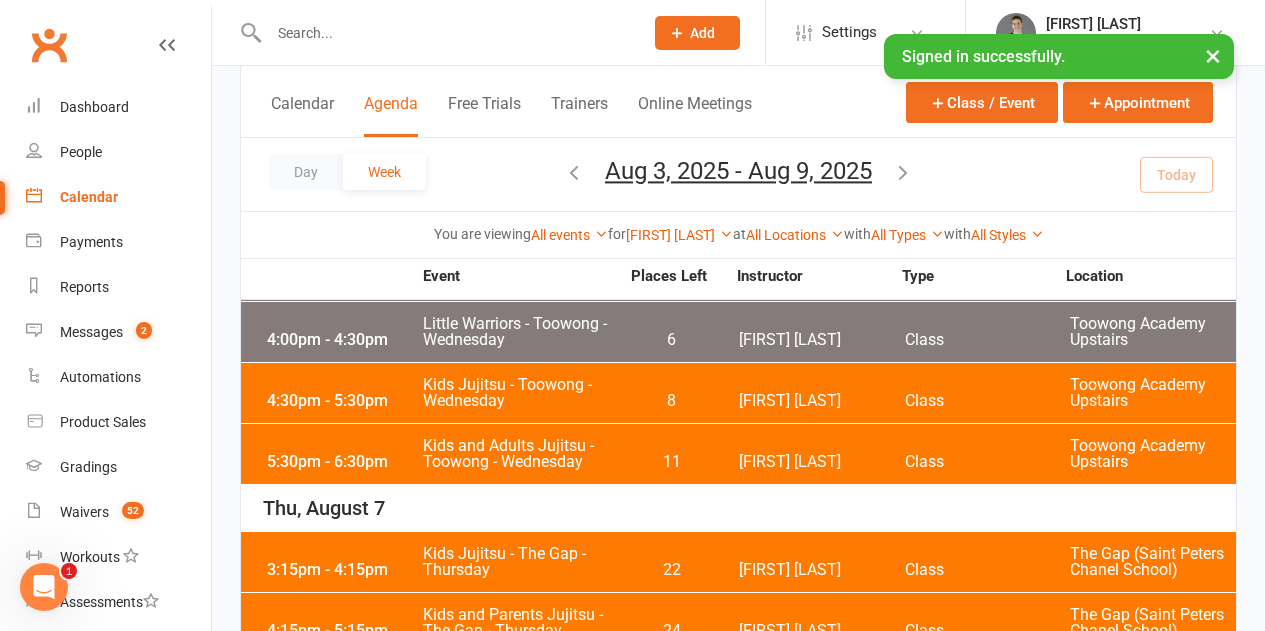 click on "[TIME] - [TIME] Kids Jujitsu - Toowong - Wednesday [NUMBER] [NAME] Class Toowong Academy Upstairs" at bounding box center [738, 393] 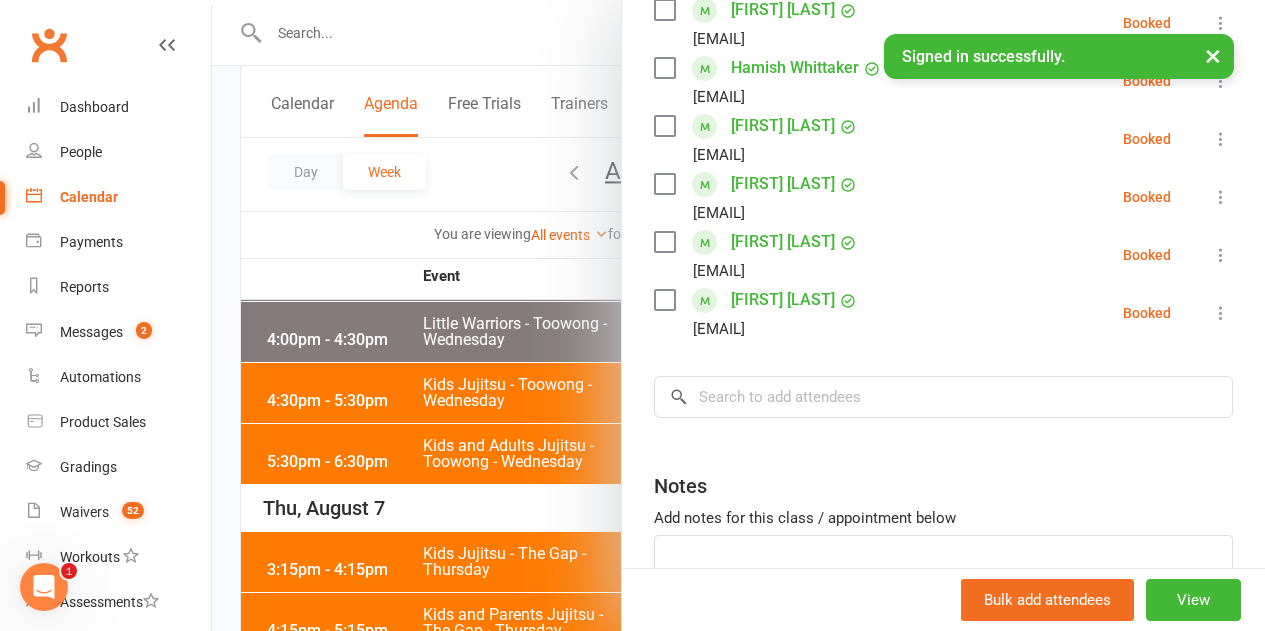 scroll, scrollTop: 2200, scrollLeft: 0, axis: vertical 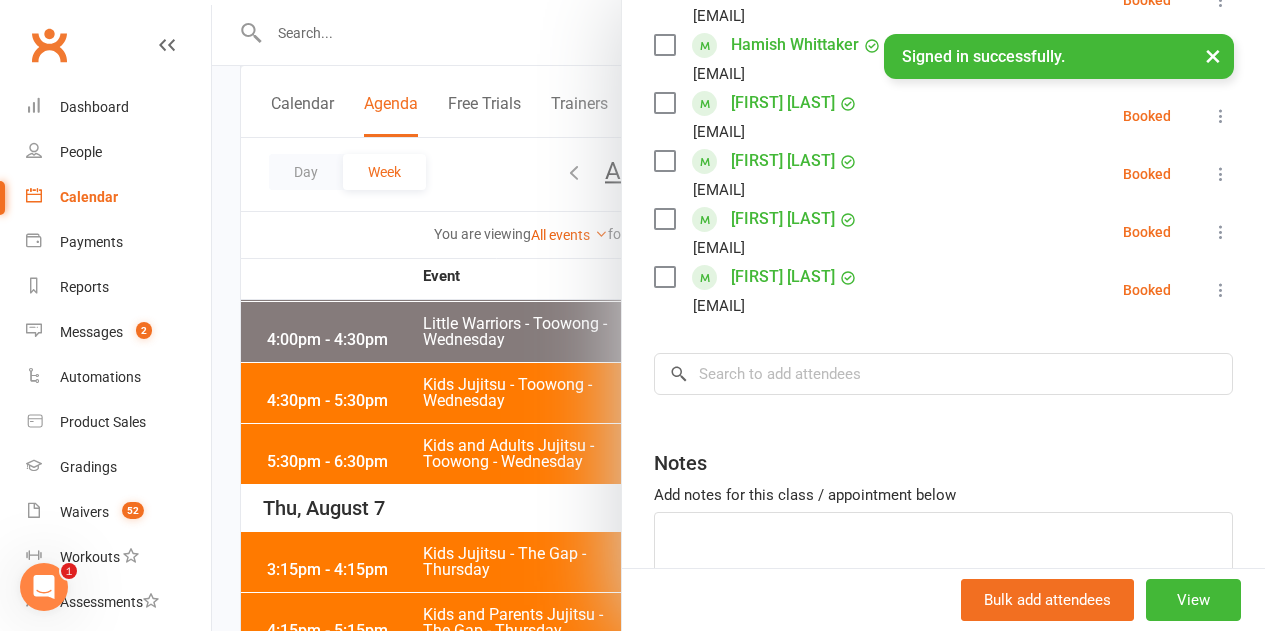 click at bounding box center (738, 315) 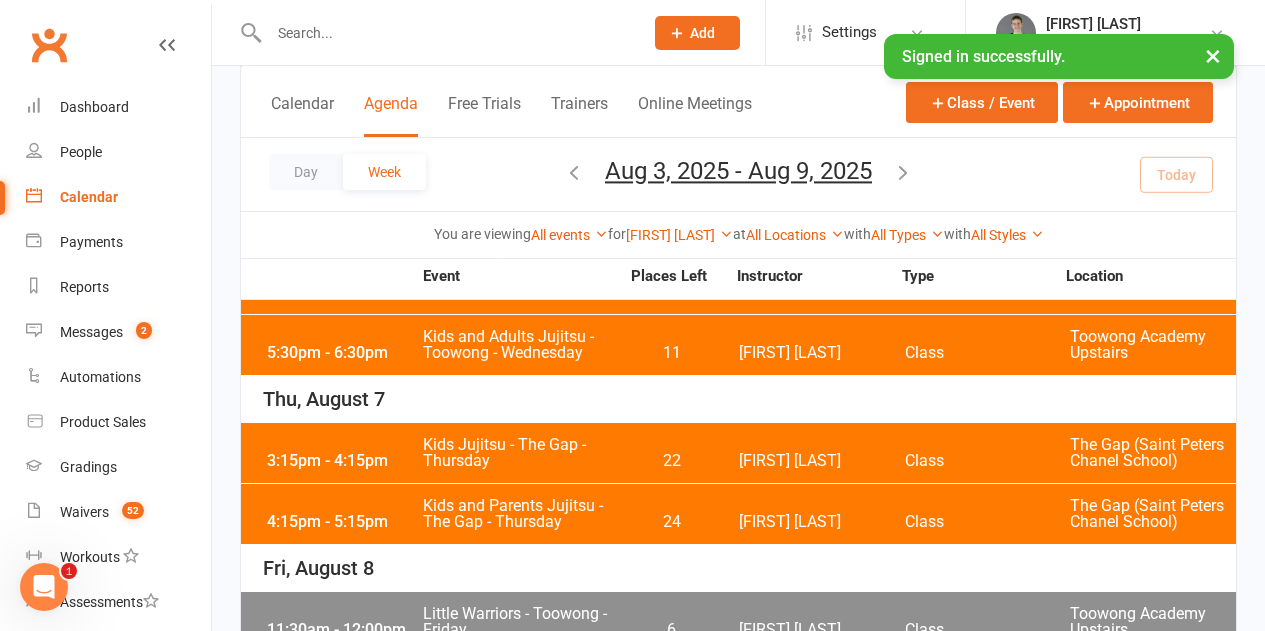scroll, scrollTop: 500, scrollLeft: 0, axis: vertical 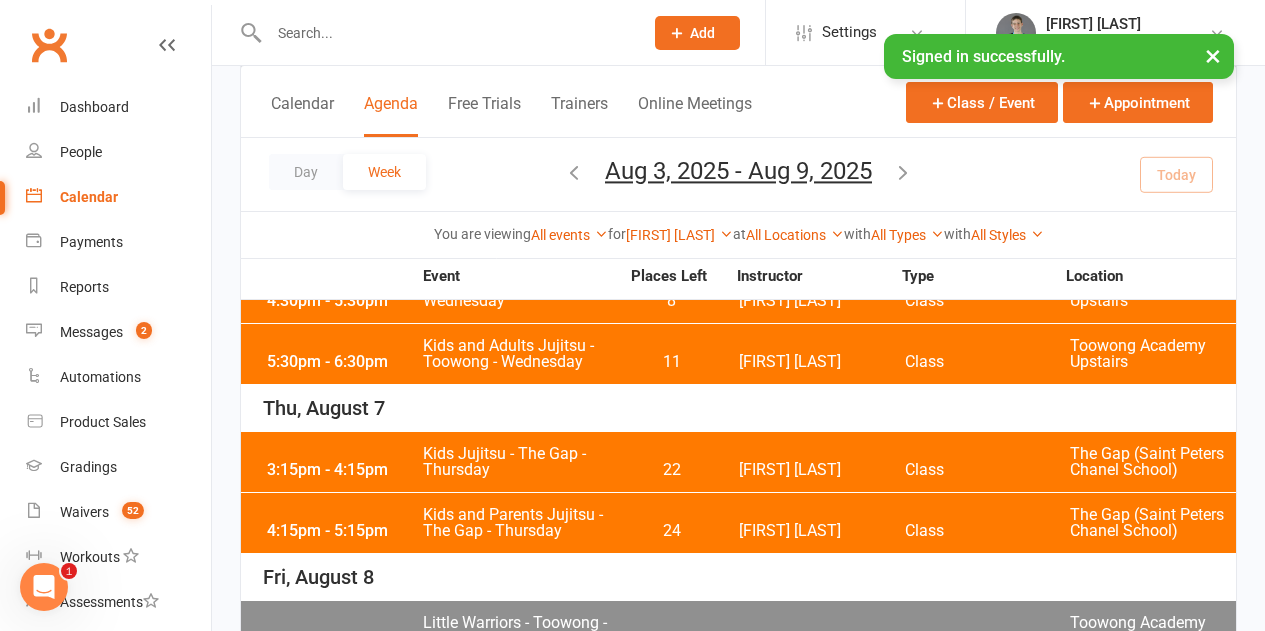 click on "[TIME] - [TIME] Kids and Adults Jujitsu - Toowong - Wednesday [NUMBER] [NAME] Class Toowong Academy Upstairs" at bounding box center [738, 354] 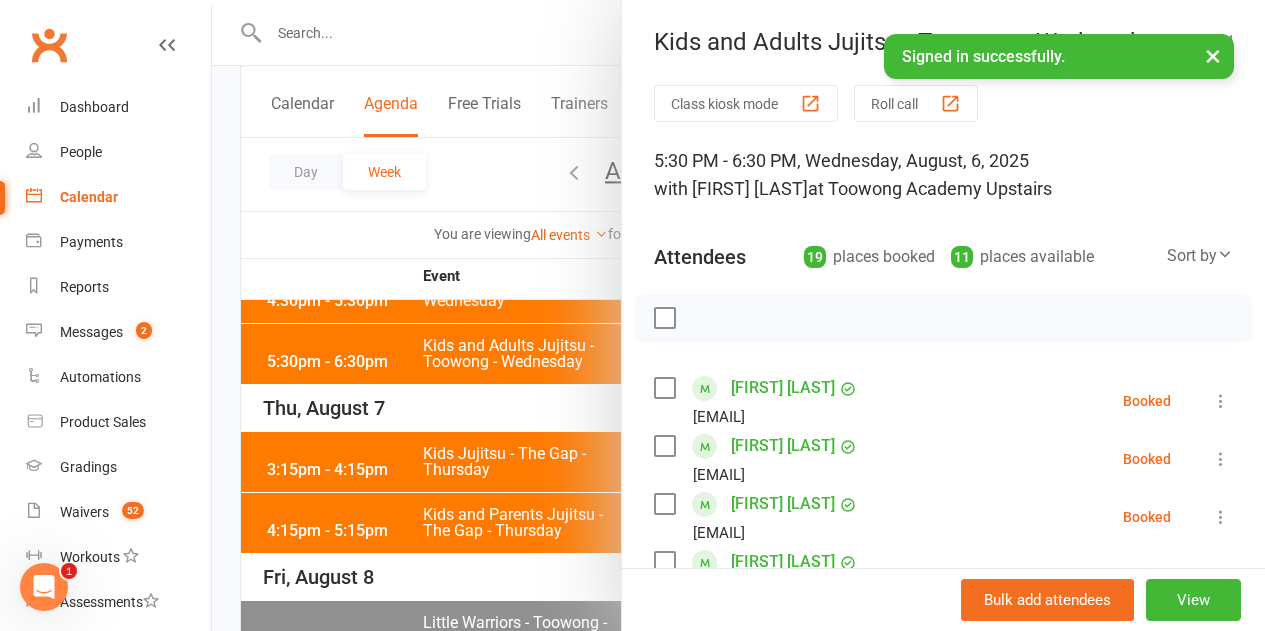 drag, startPoint x: 725, startPoint y: 389, endPoint x: 684, endPoint y: 337, distance: 66.21933 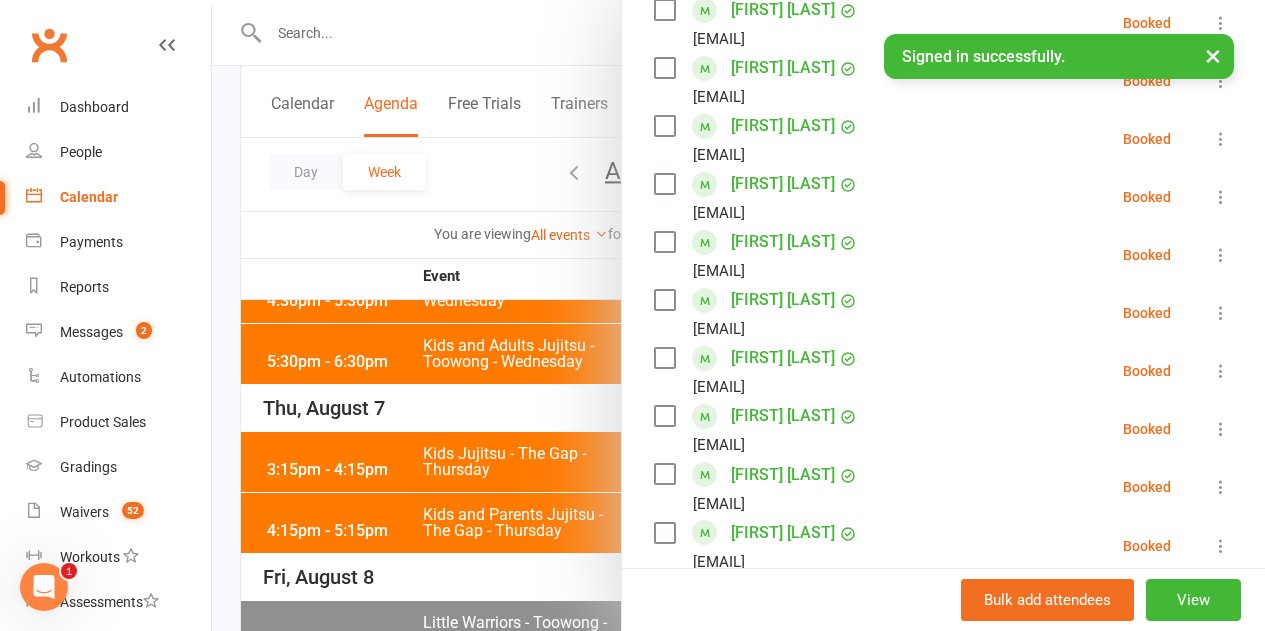 scroll, scrollTop: 1100, scrollLeft: 0, axis: vertical 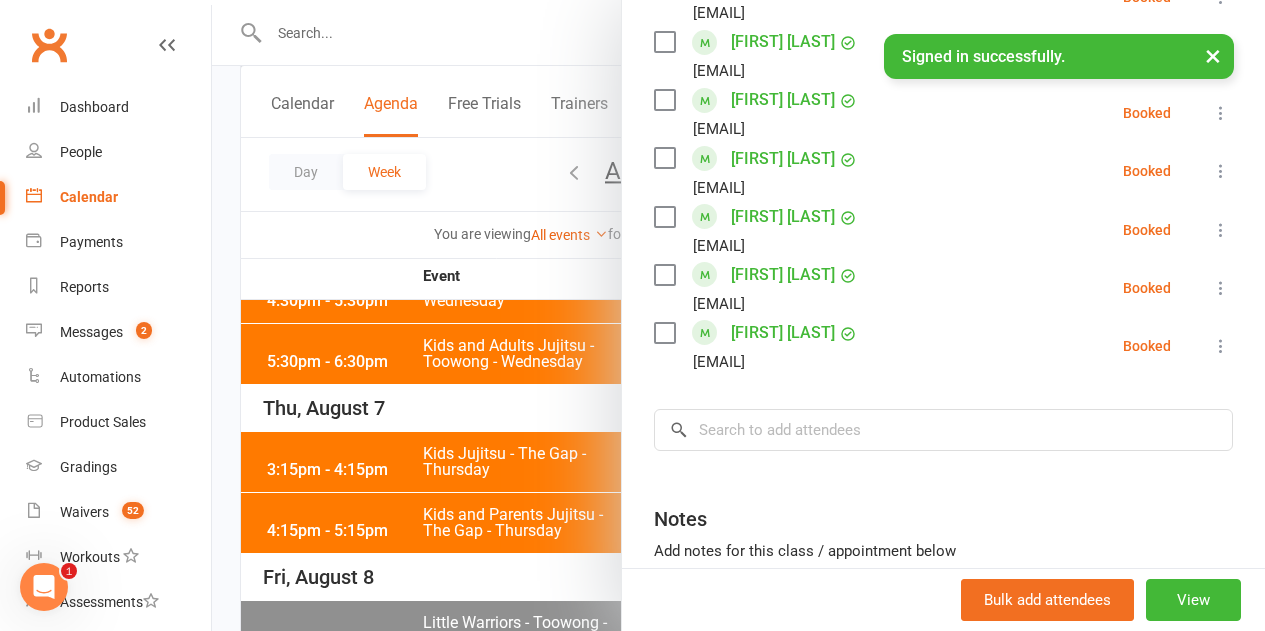 click at bounding box center [738, 315] 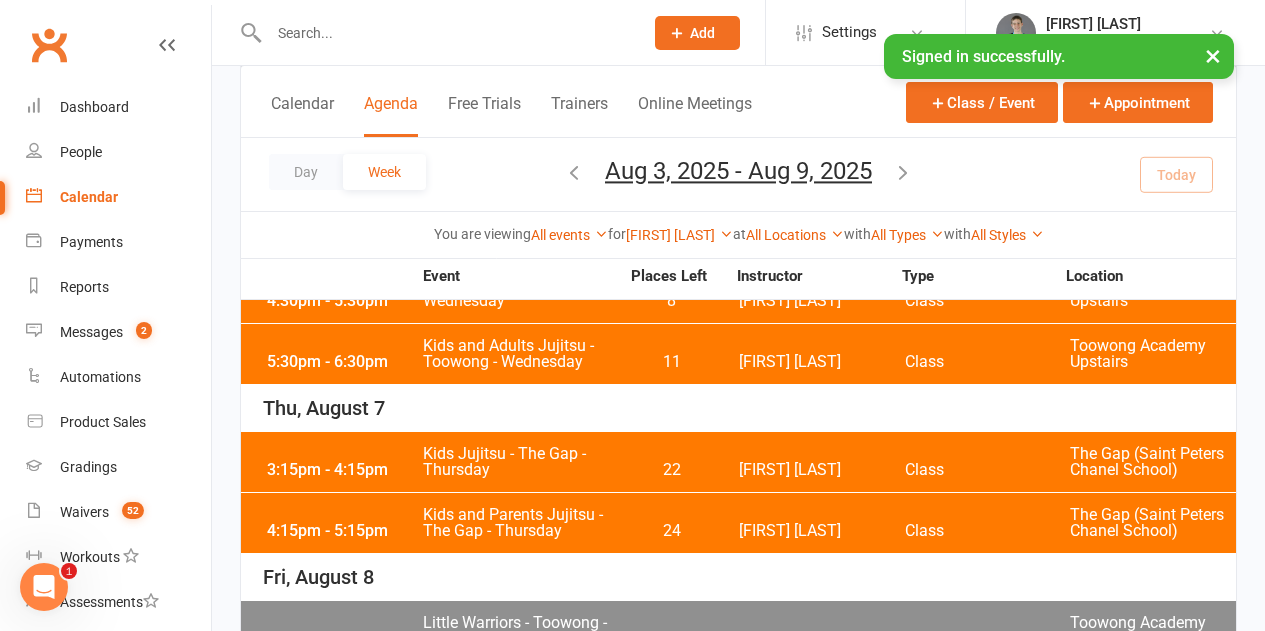 click on "Kids Jujitsu - The Gap - Thursday" at bounding box center [520, 462] 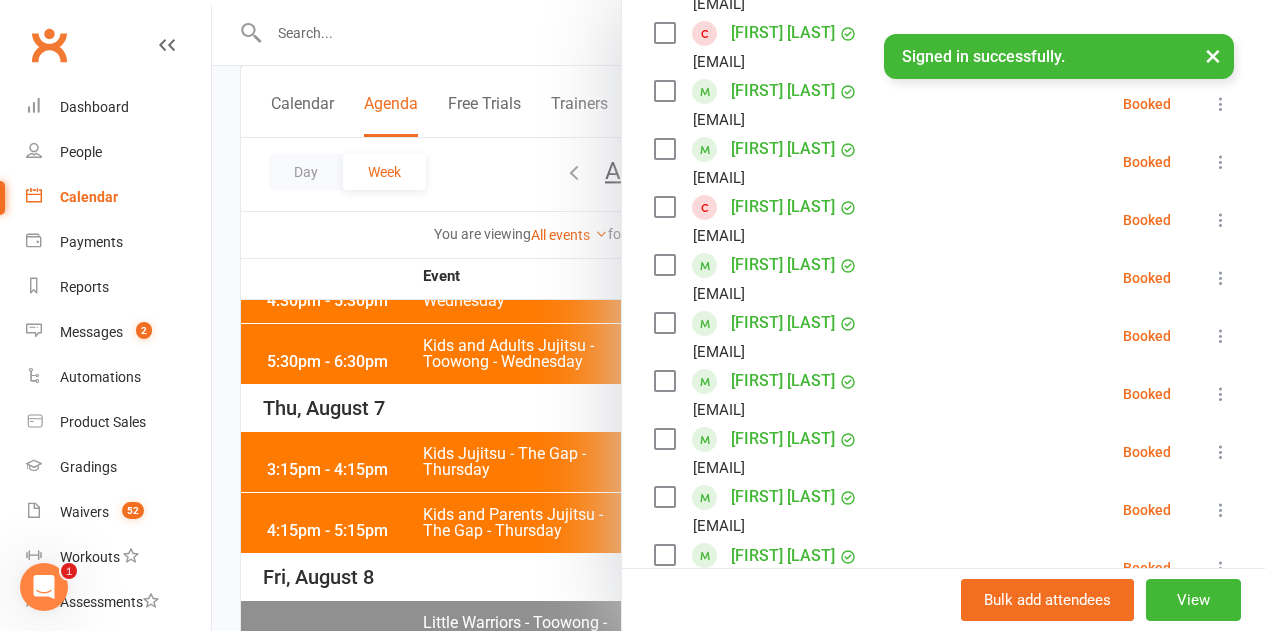 scroll, scrollTop: 700, scrollLeft: 0, axis: vertical 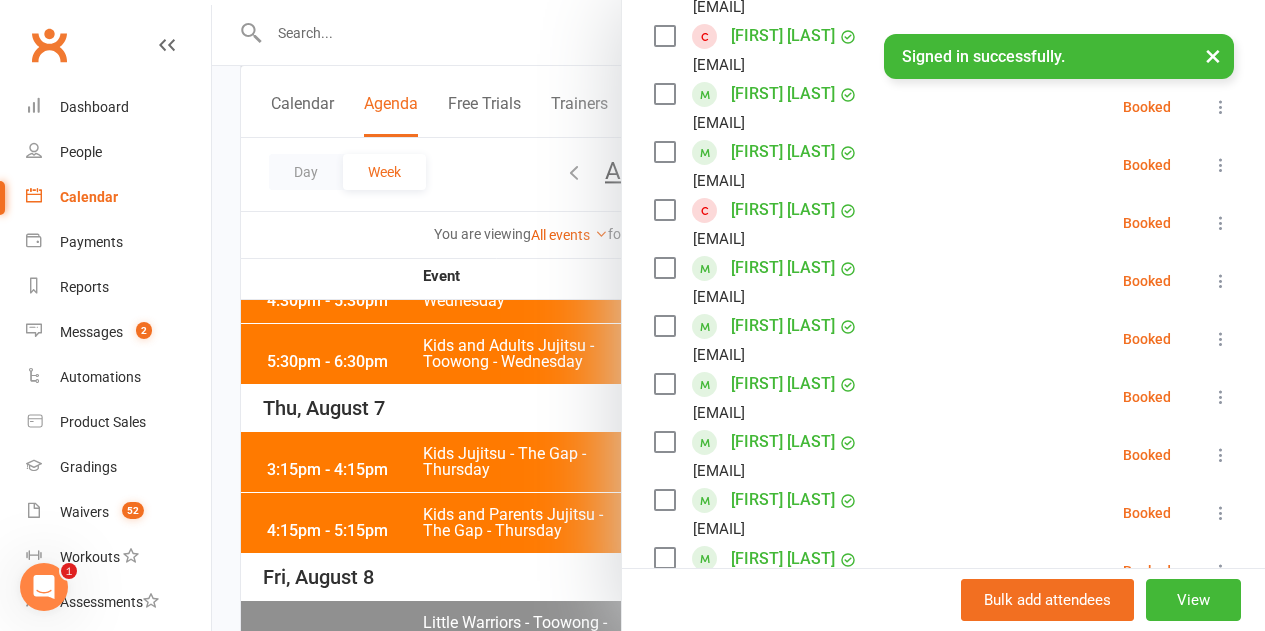 click at bounding box center [738, 315] 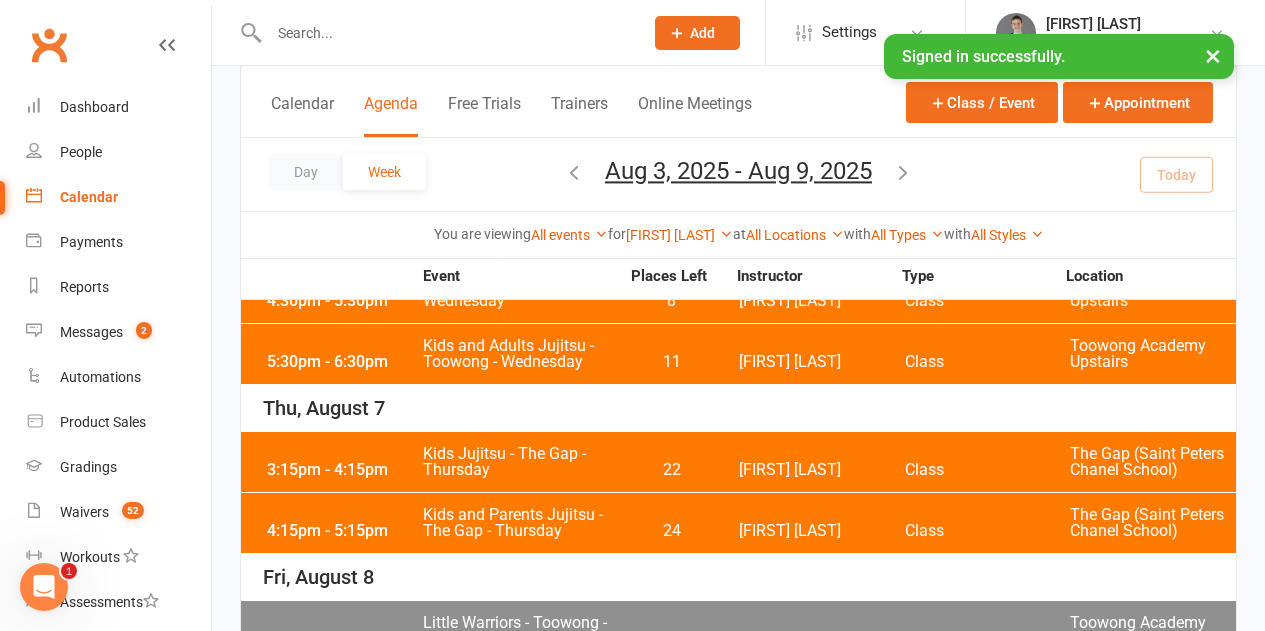 click on "4:15pm - 5:15pm Kids and Parents Jujitsu - The Gap - Thursday 24 Quinton Cugola Class The Gap  (Saint Peters Chanel School)" at bounding box center [738, 523] 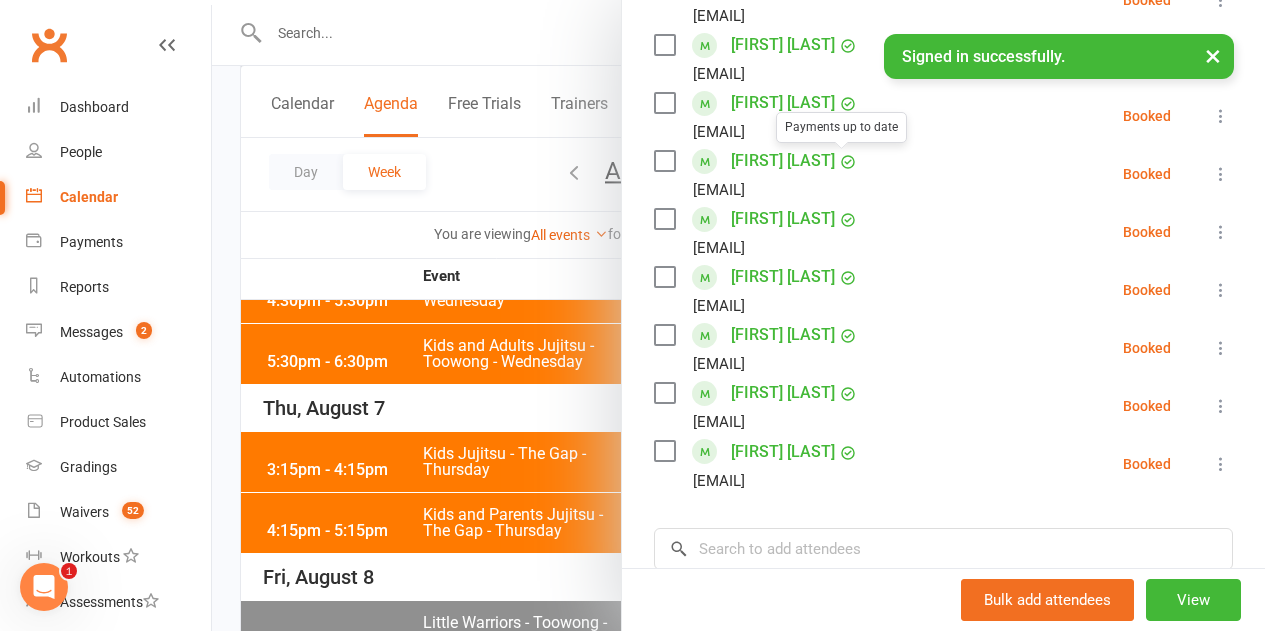 scroll, scrollTop: 1000, scrollLeft: 0, axis: vertical 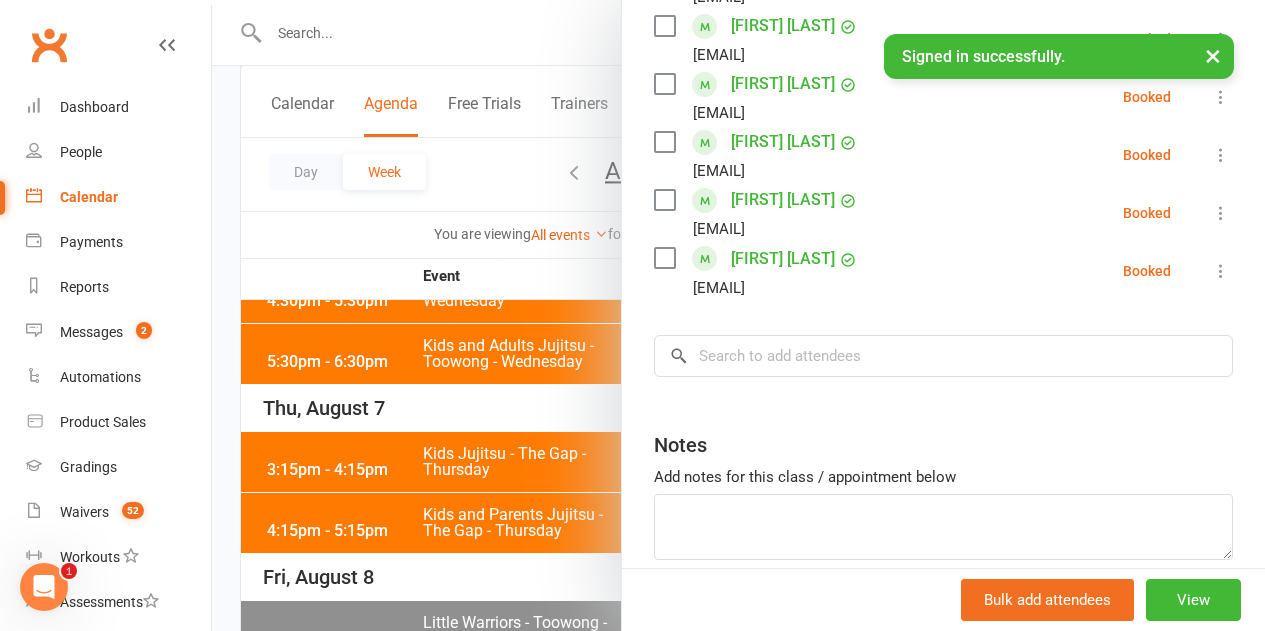 drag, startPoint x: 538, startPoint y: 369, endPoint x: 529, endPoint y: 220, distance: 149.27156 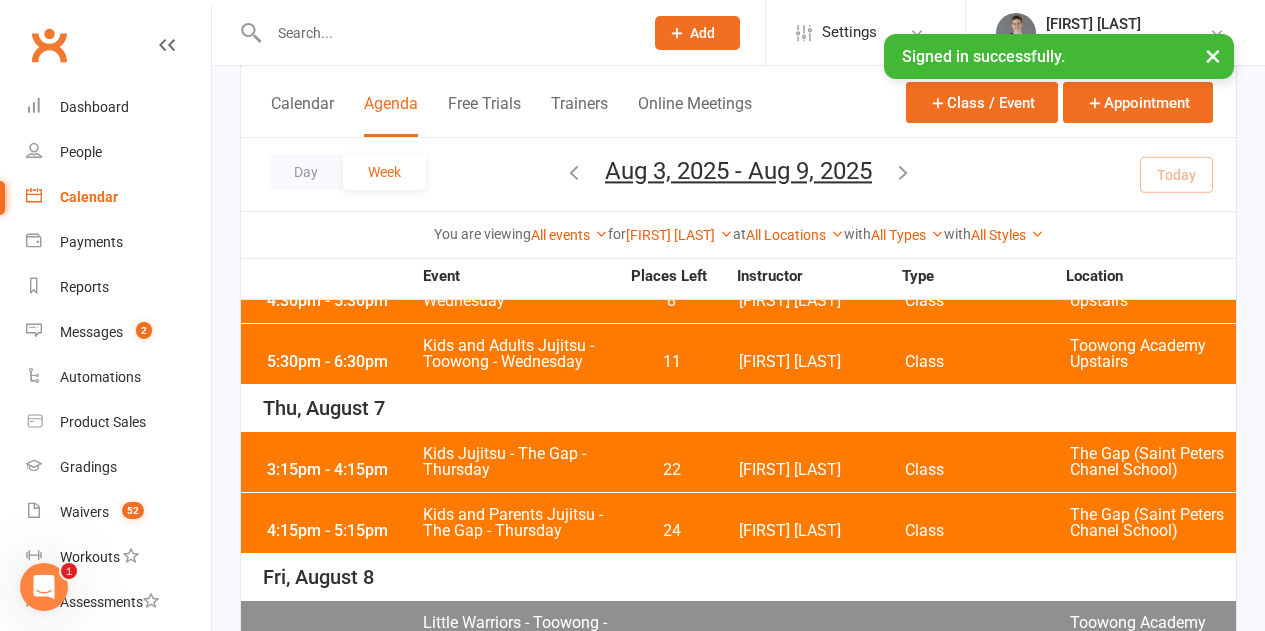 click at bounding box center (574, 172) 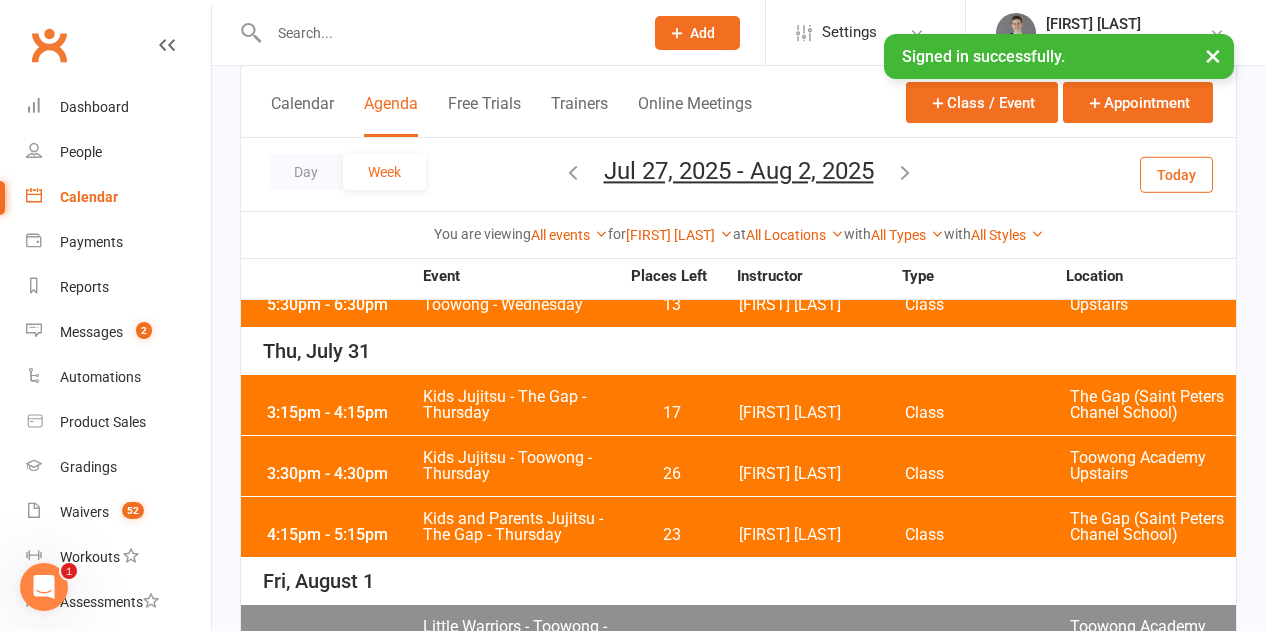 scroll, scrollTop: 1000, scrollLeft: 0, axis: vertical 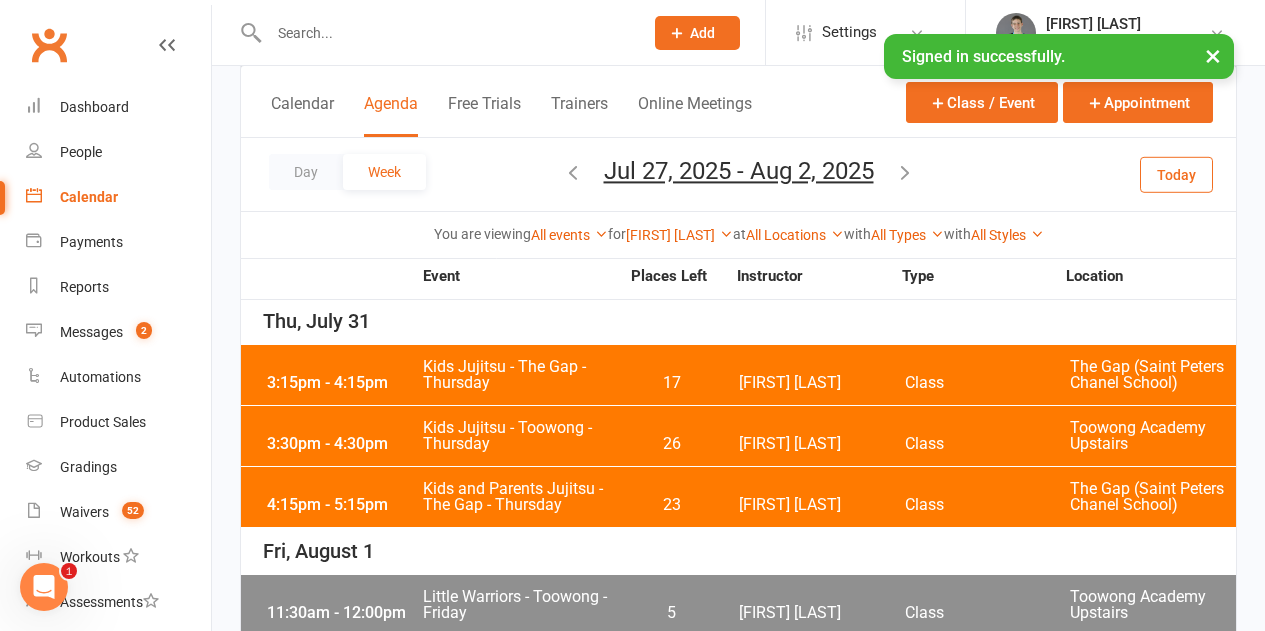 click on "Kids and Parents Jujitsu - The Gap - Thursday" at bounding box center (520, 497) 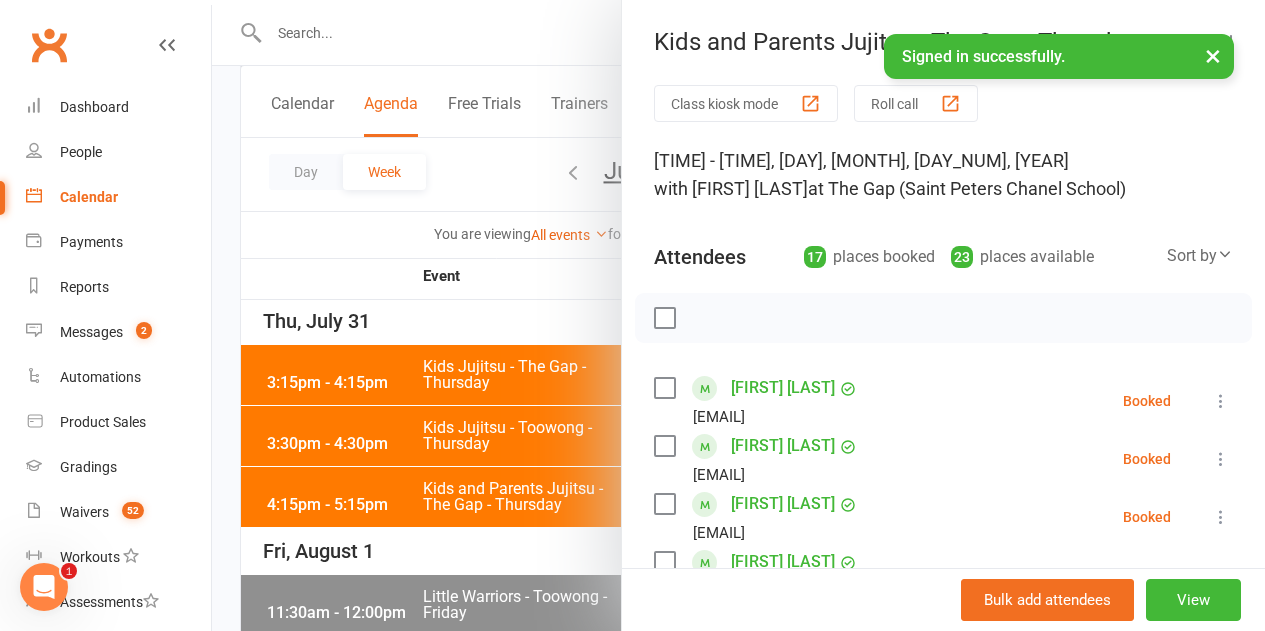 click at bounding box center [738, 315] 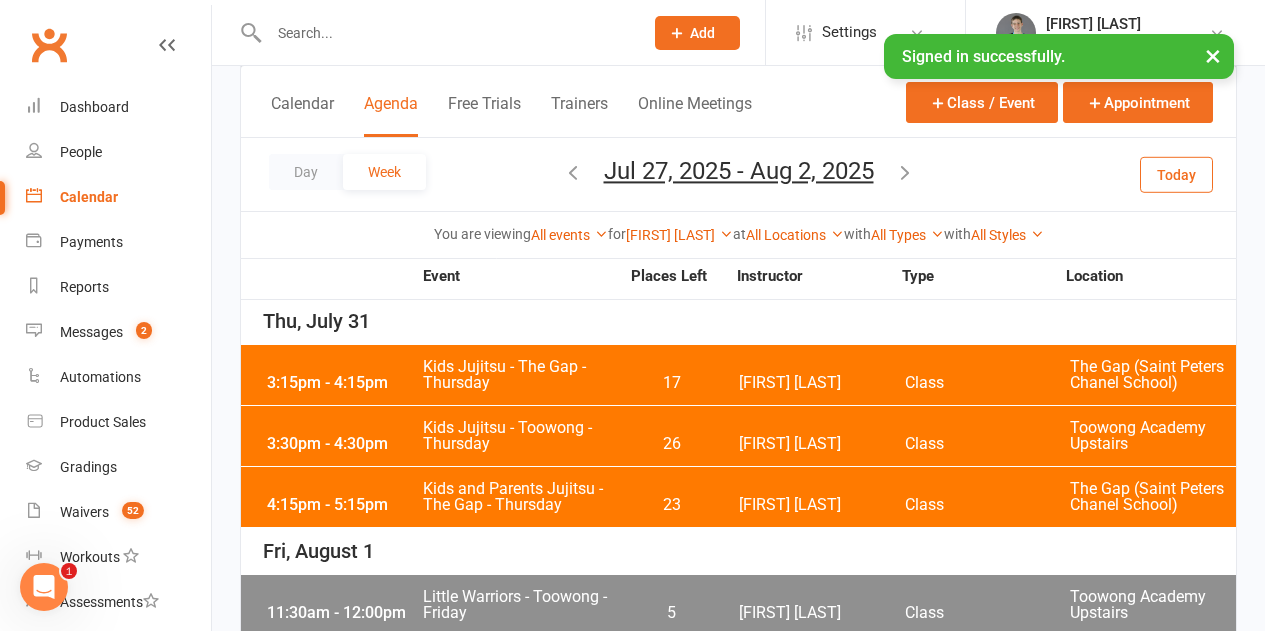 click on "3:15pm - 4:15pm Kids Jujitsu - The Gap - Thursday 17 [FIRST] [LAST] Class The Gap  (Saint Peters Chanel School)" at bounding box center (738, 375) 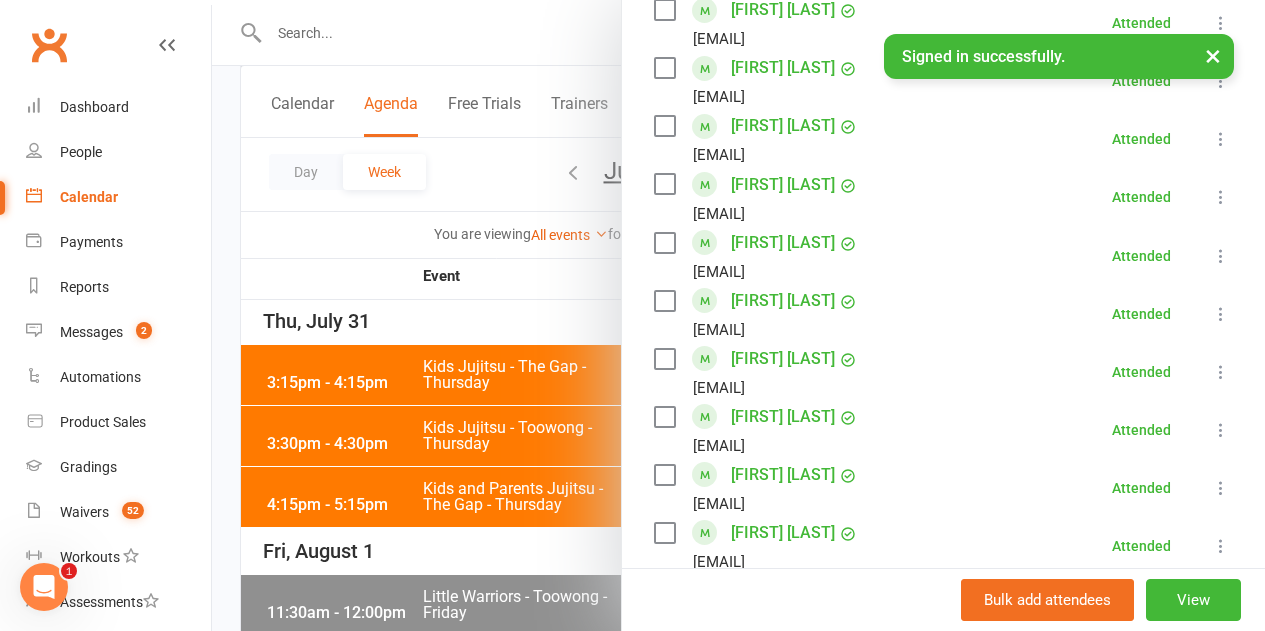 scroll, scrollTop: 1200, scrollLeft: 0, axis: vertical 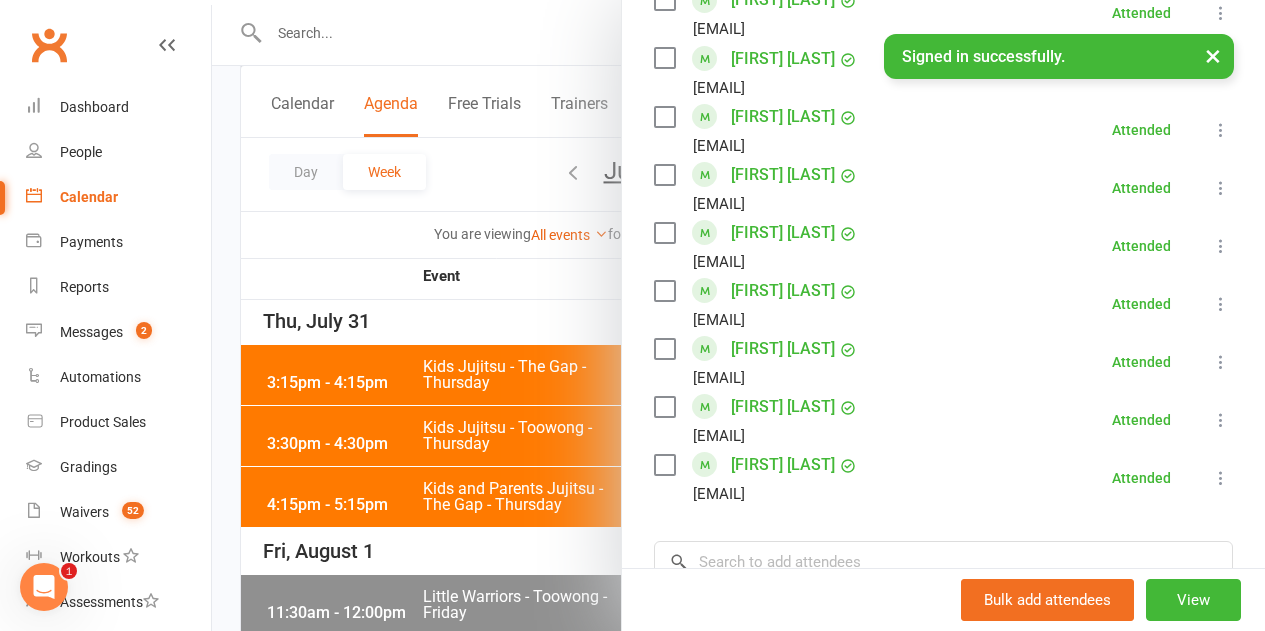 click at bounding box center (738, 315) 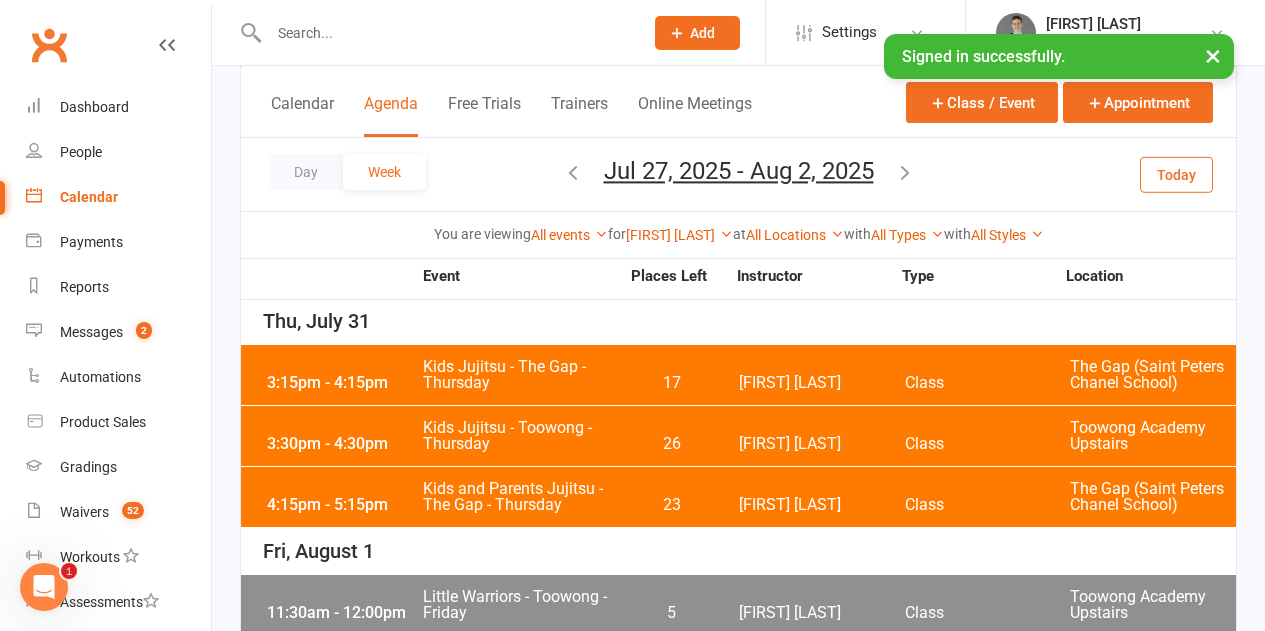 click on "23" at bounding box center [671, 505] 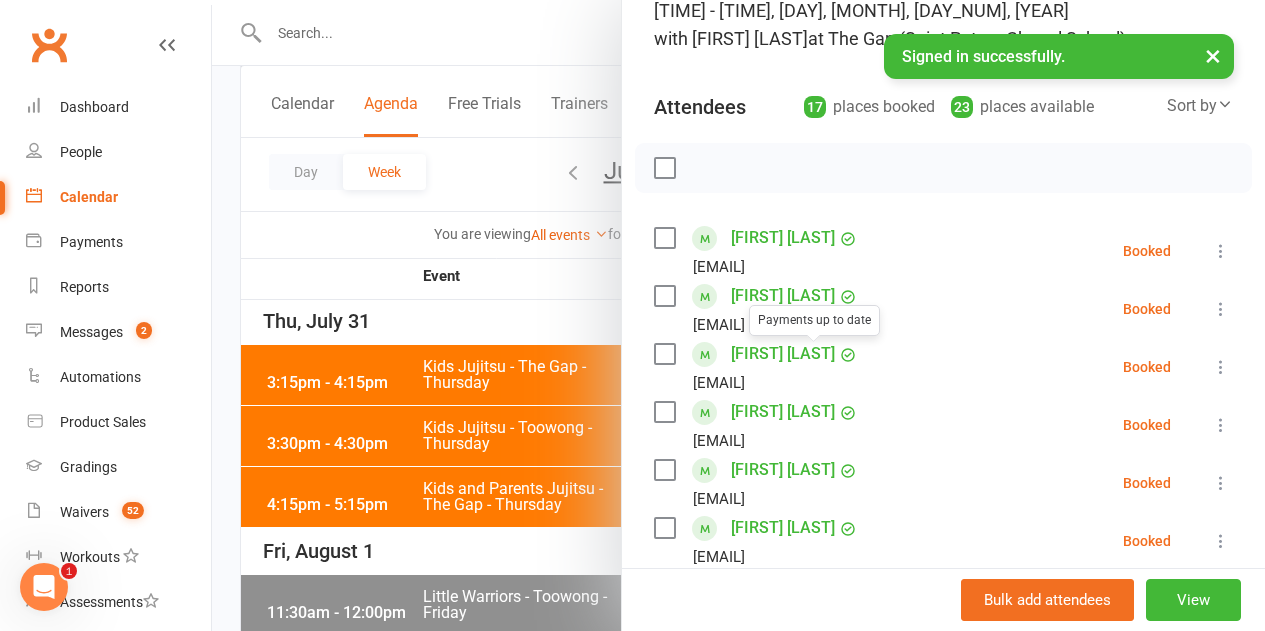 scroll, scrollTop: 50, scrollLeft: 0, axis: vertical 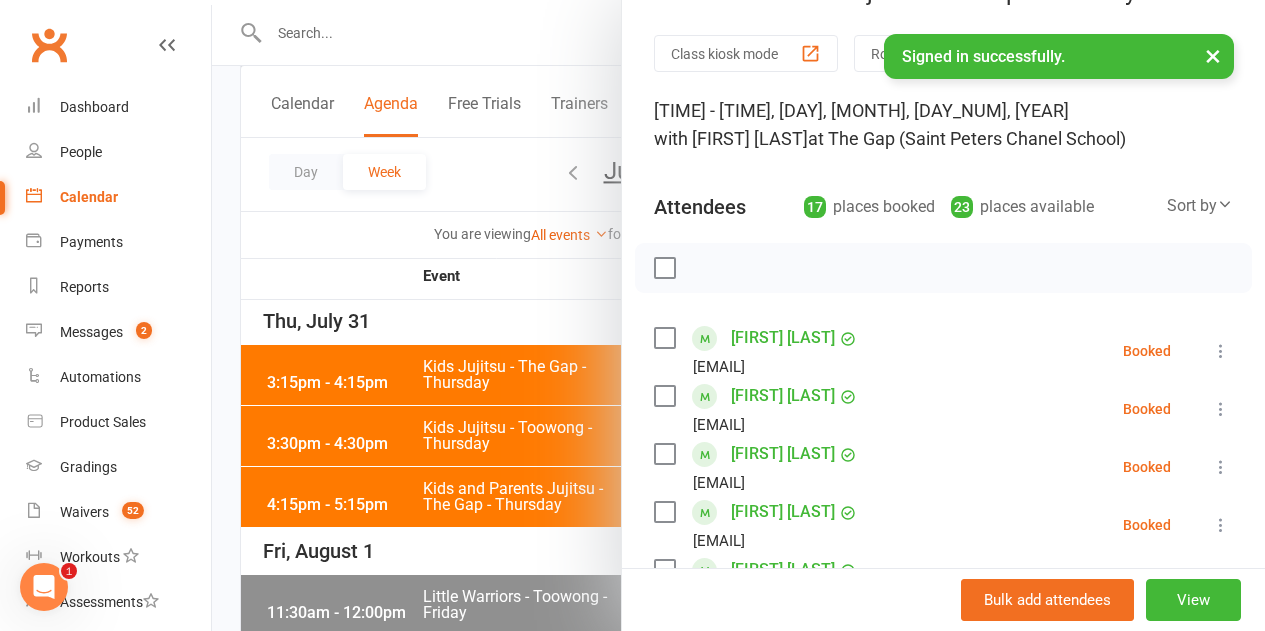 click at bounding box center (664, 268) 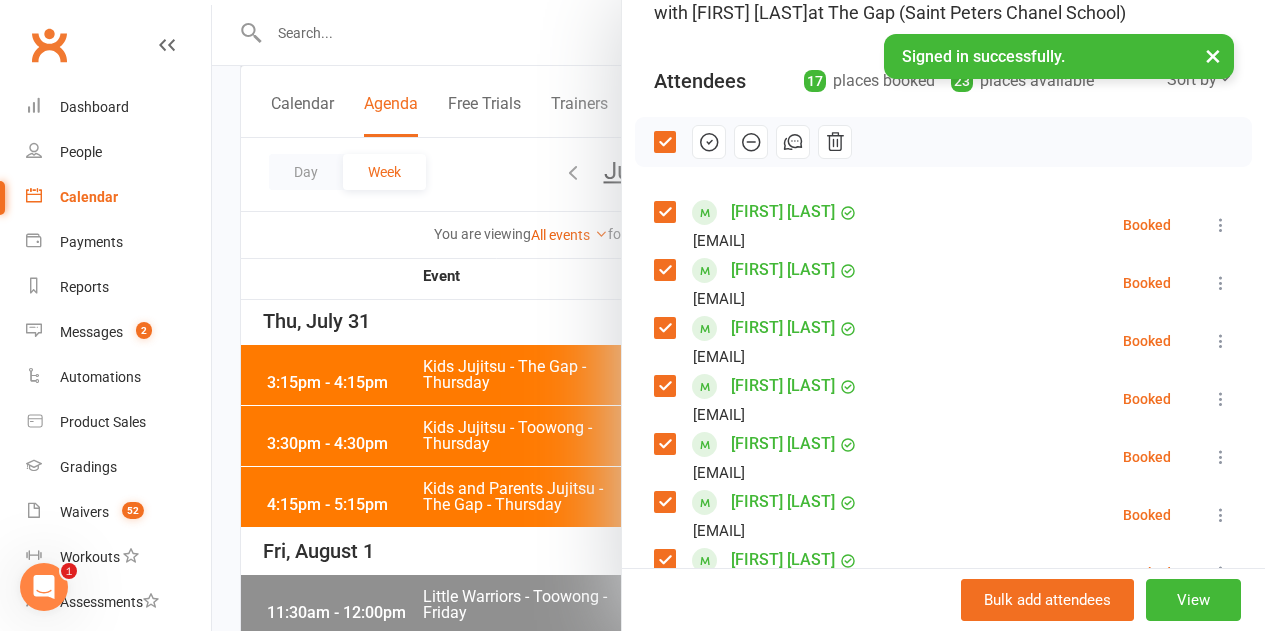 scroll, scrollTop: 350, scrollLeft: 0, axis: vertical 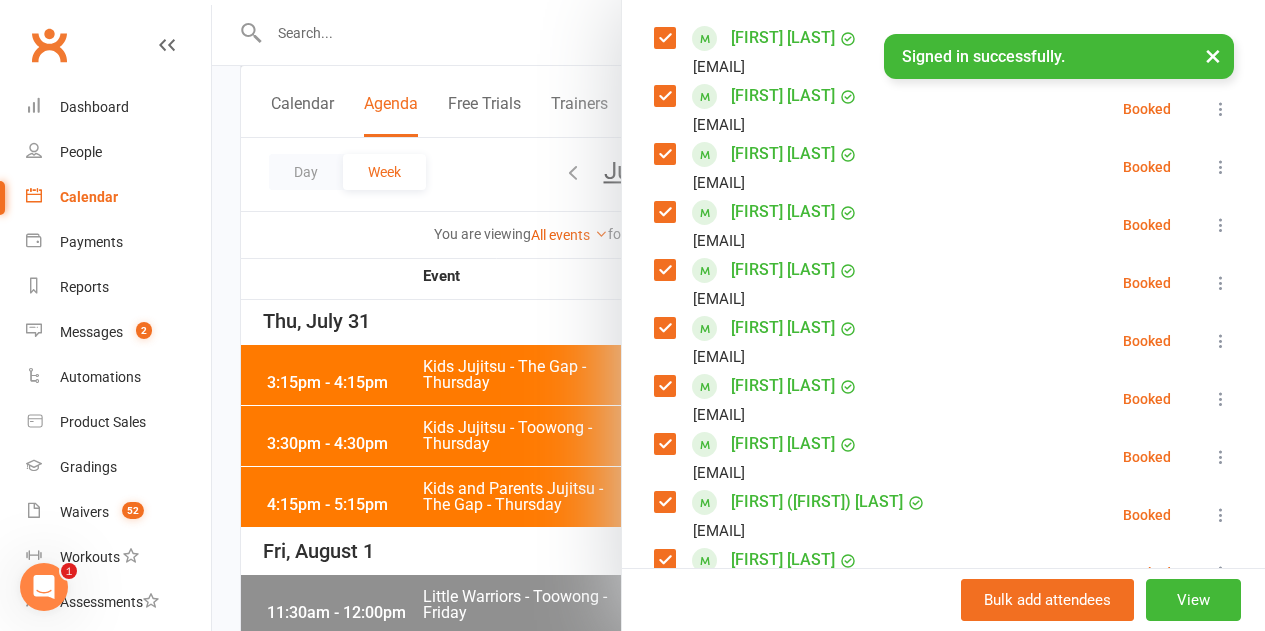 click at bounding box center [664, 212] 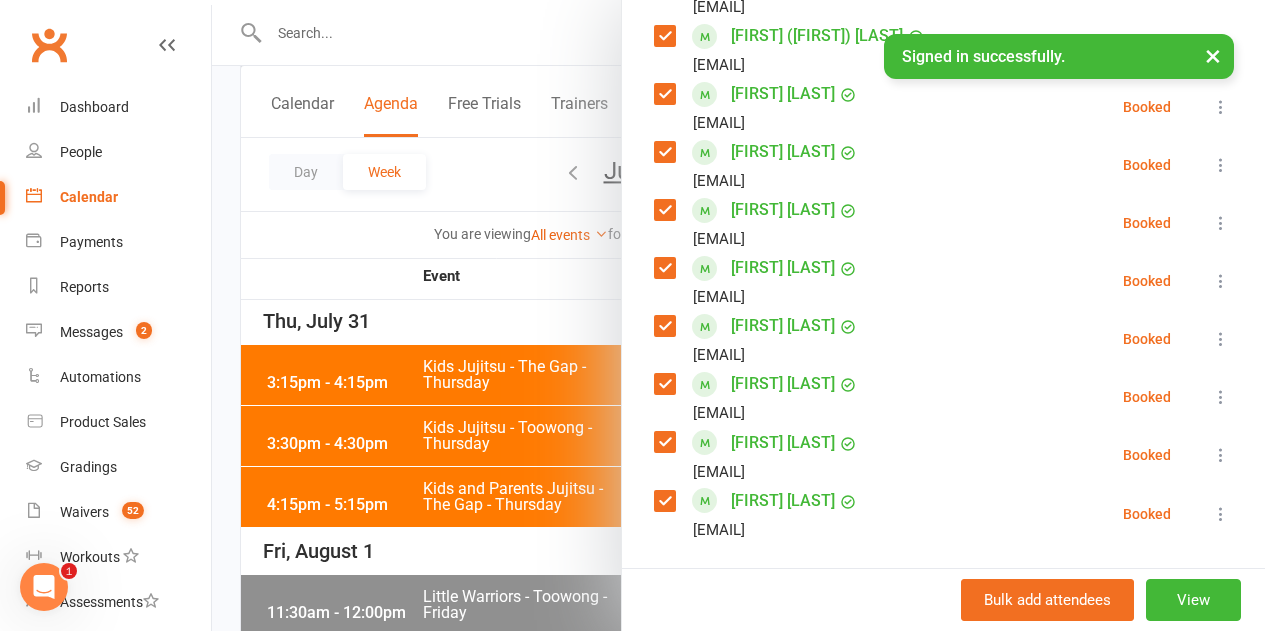 scroll, scrollTop: 850, scrollLeft: 0, axis: vertical 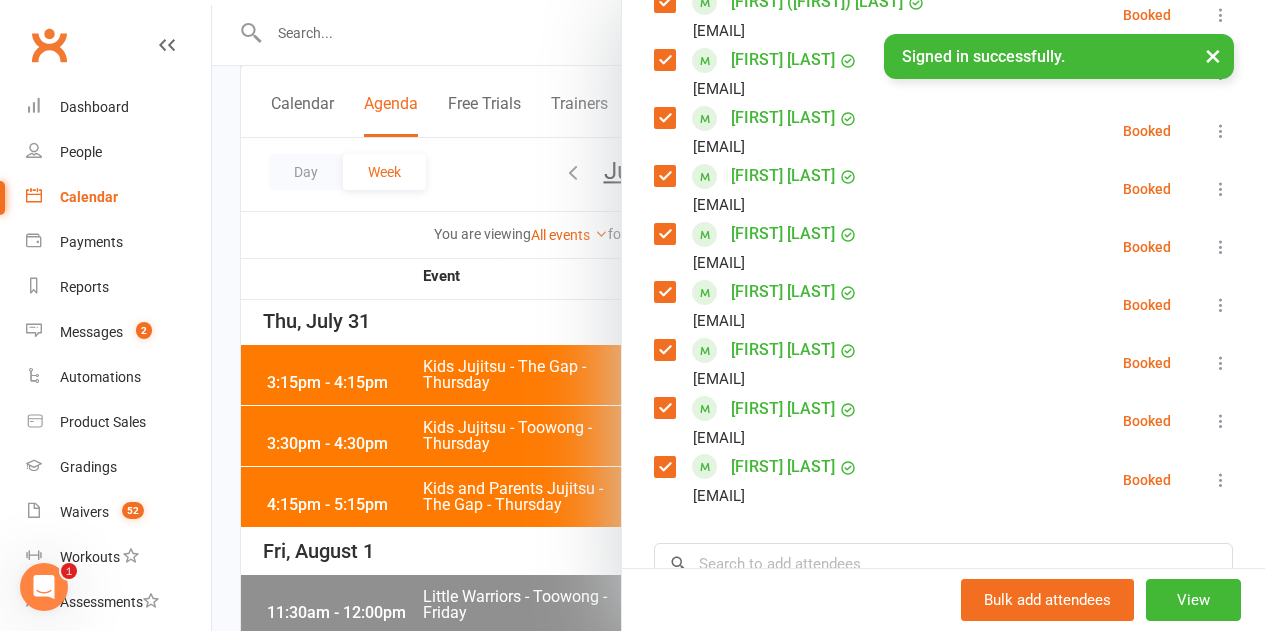 click at bounding box center [664, 292] 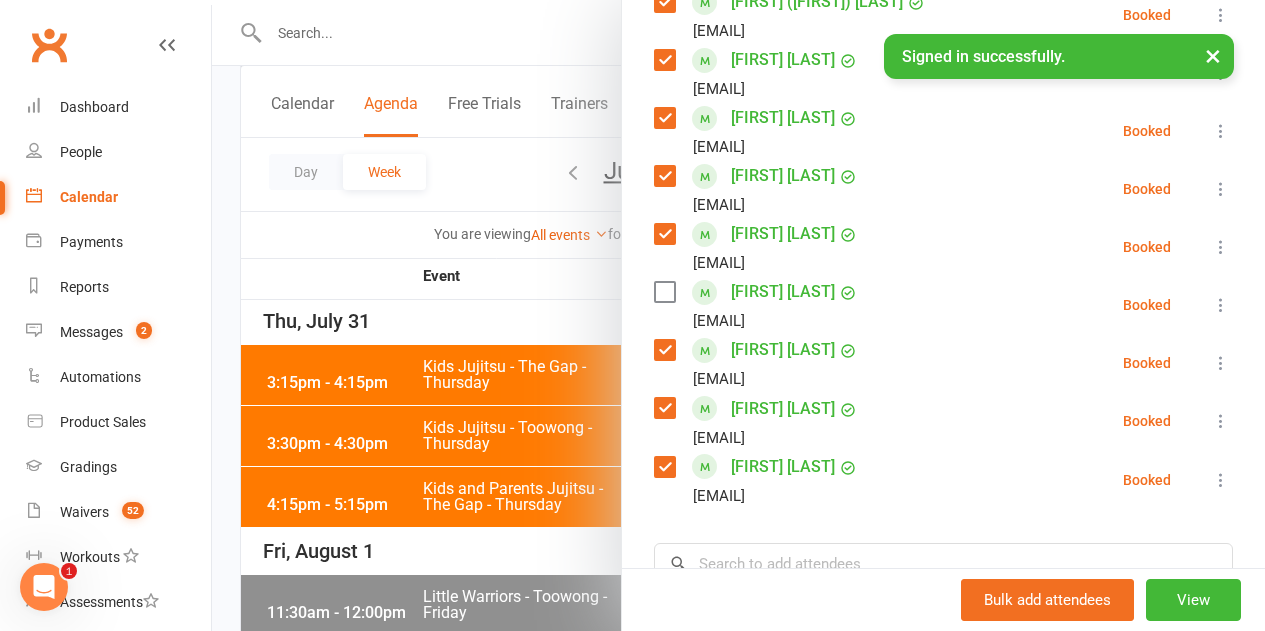 click on "[FIRST] [LAST]  [EMAIL]" at bounding box center (760, 363) 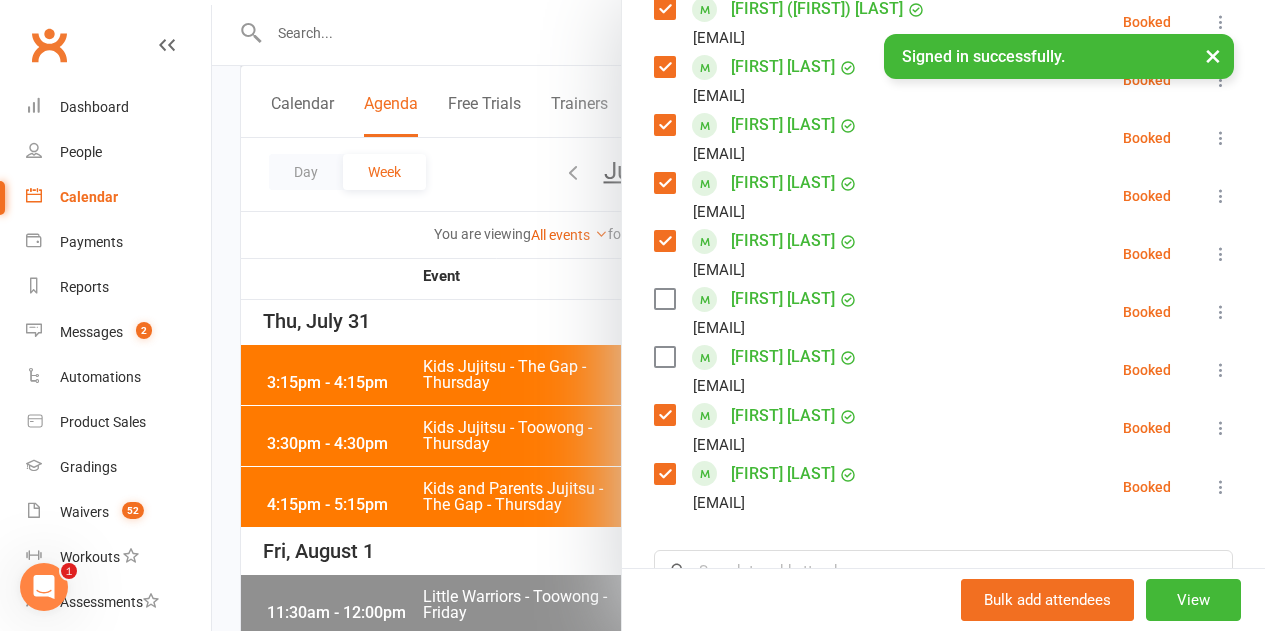 scroll, scrollTop: 1050, scrollLeft: 0, axis: vertical 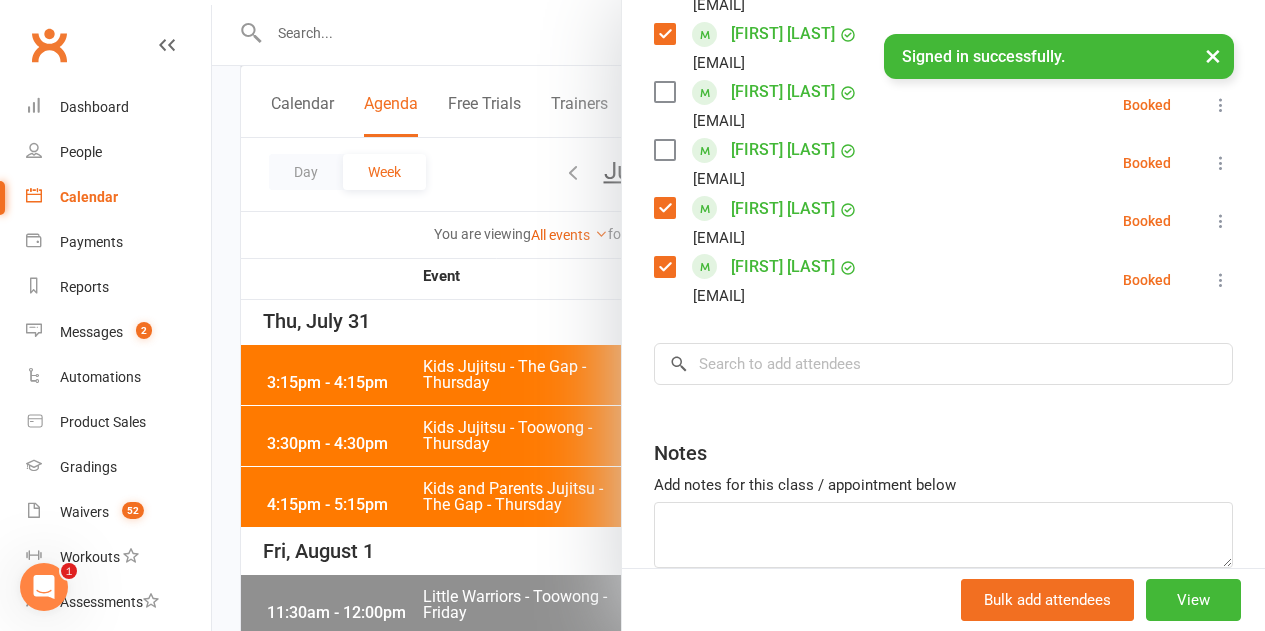 click on "[FIRST] [LAST] [EMAIL]" at bounding box center (760, 280) 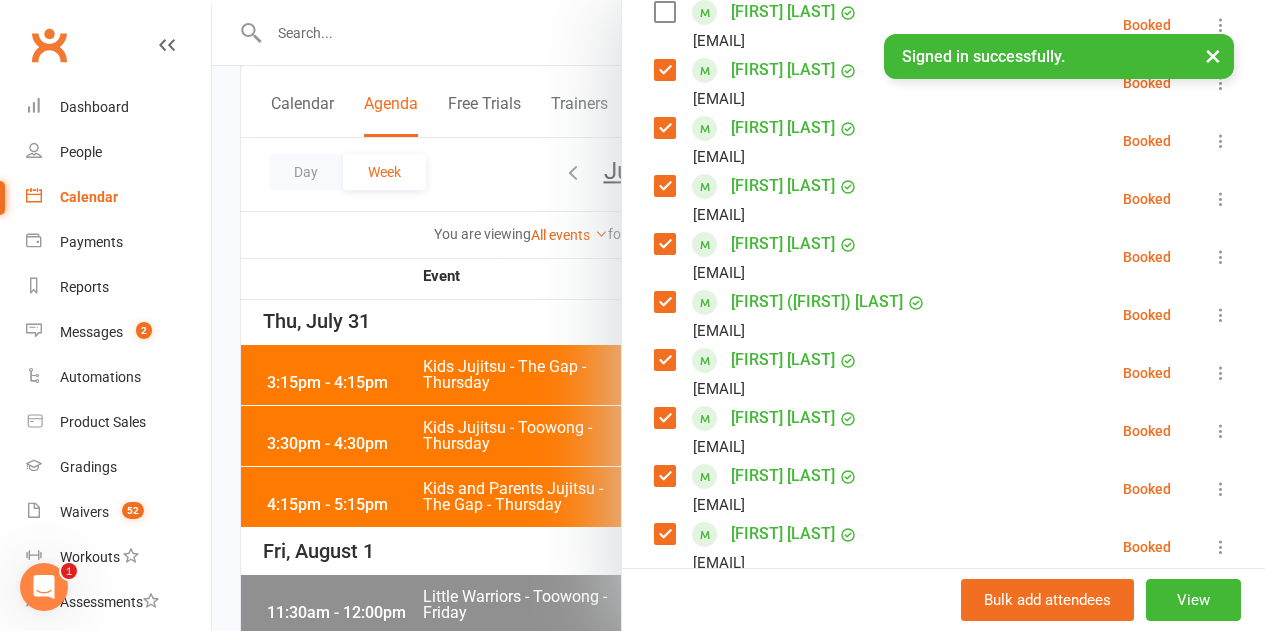 scroll, scrollTop: 0, scrollLeft: 0, axis: both 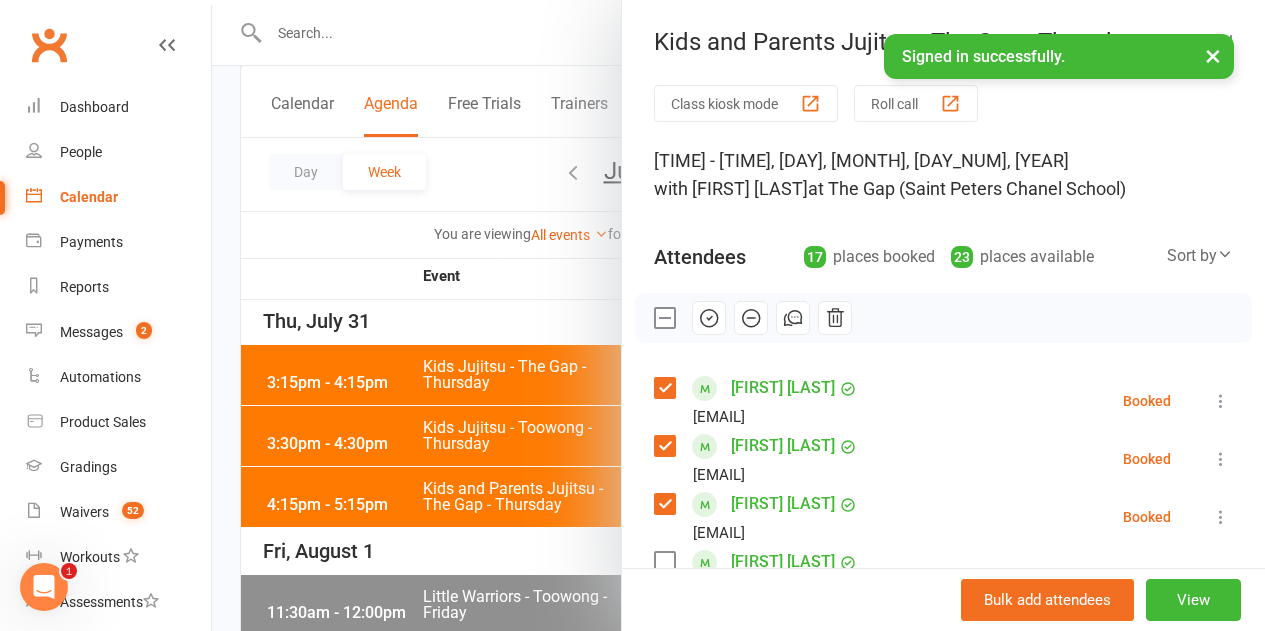 click 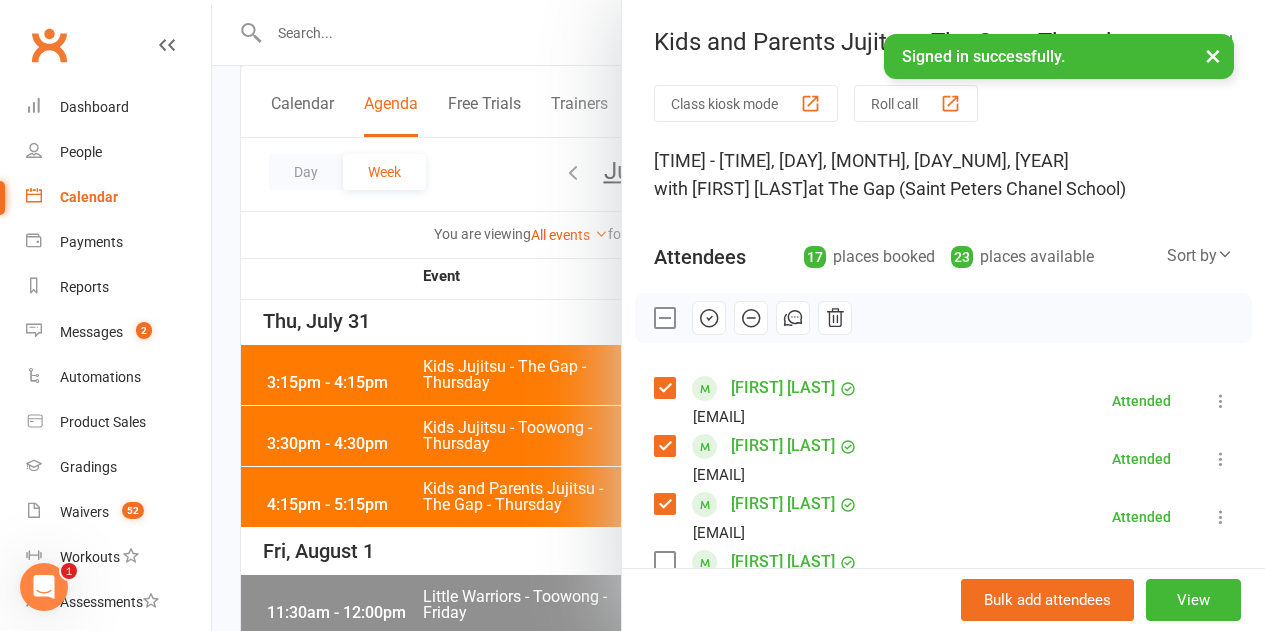 click at bounding box center (738, 315) 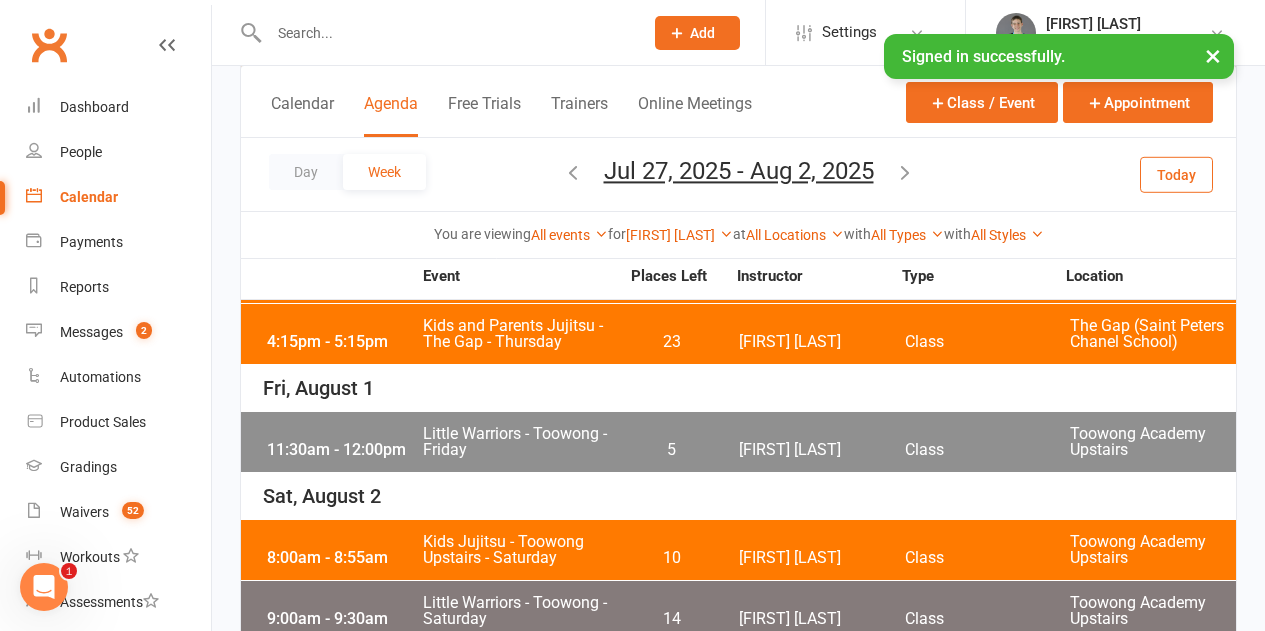scroll, scrollTop: 1387, scrollLeft: 0, axis: vertical 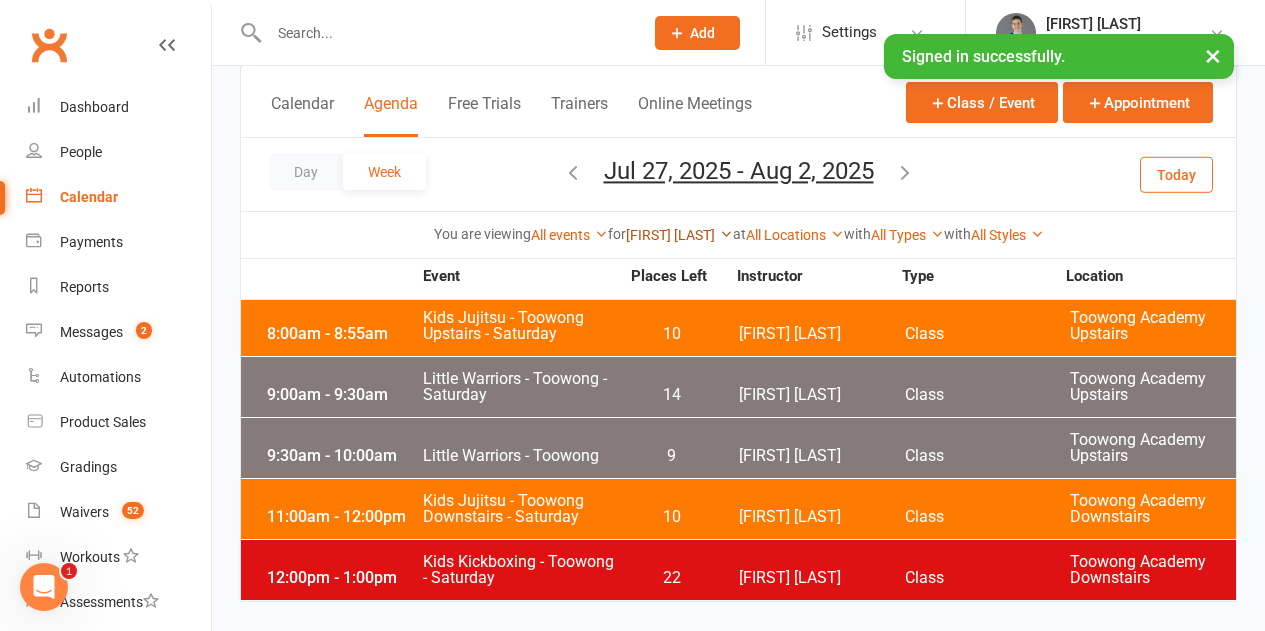 click on "[FIRST] [LAST]" at bounding box center (679, 235) 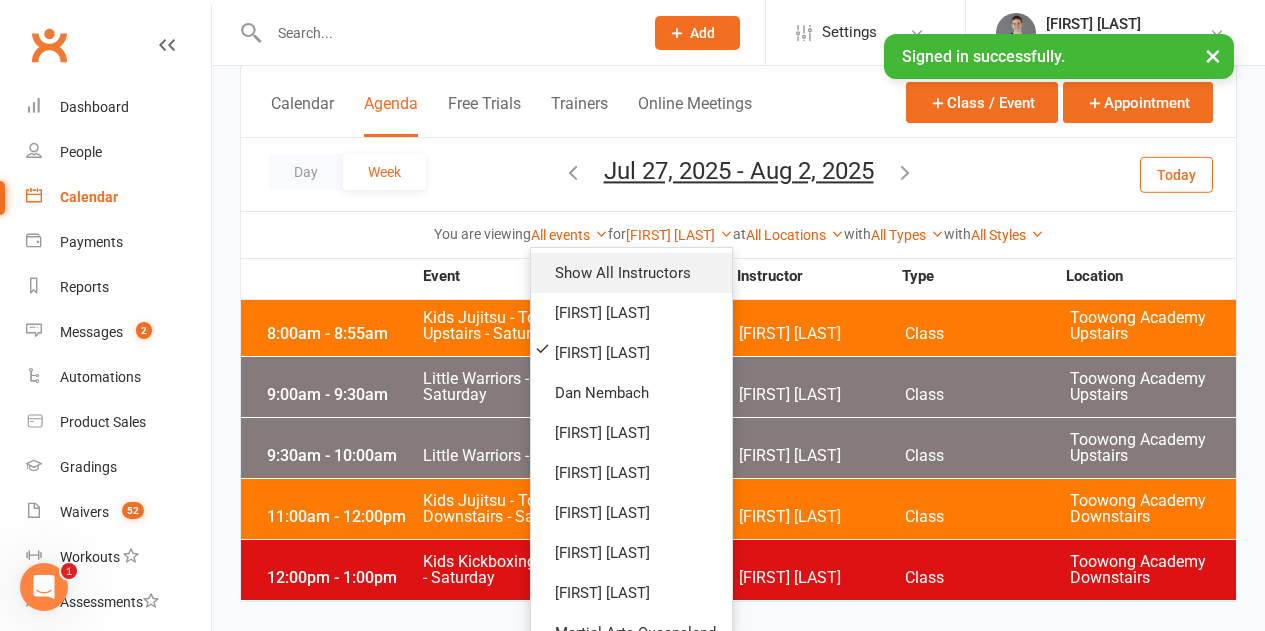 click on "Show All Instructors" at bounding box center (631, 273) 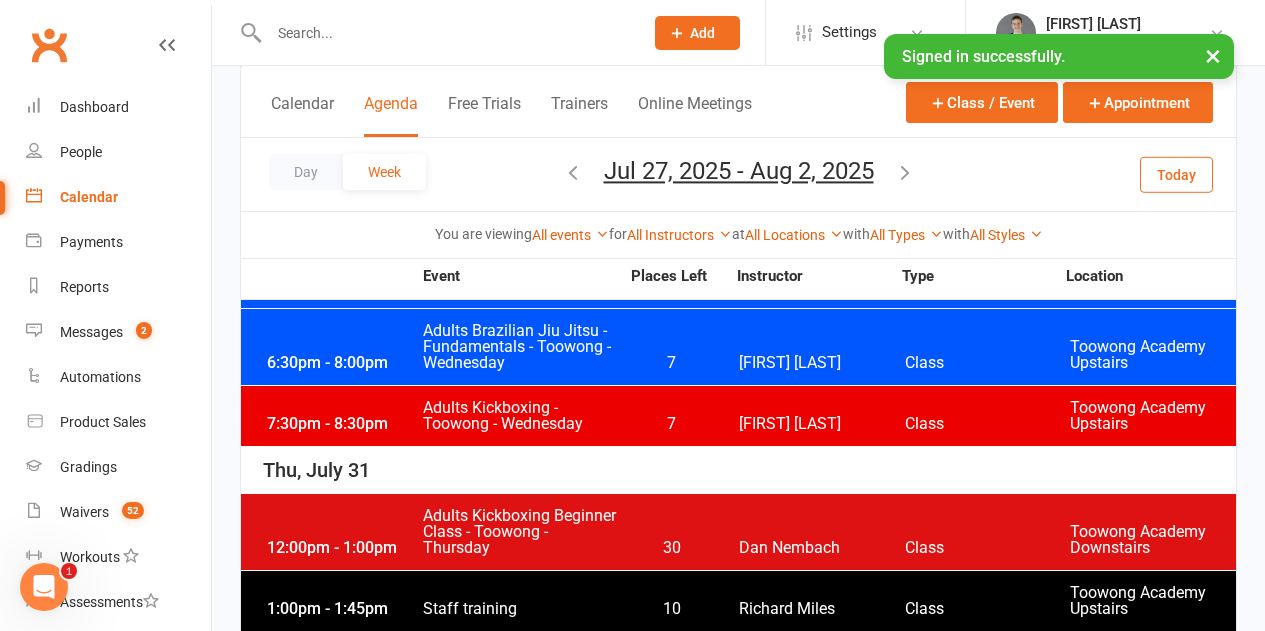 scroll, scrollTop: 3369, scrollLeft: 0, axis: vertical 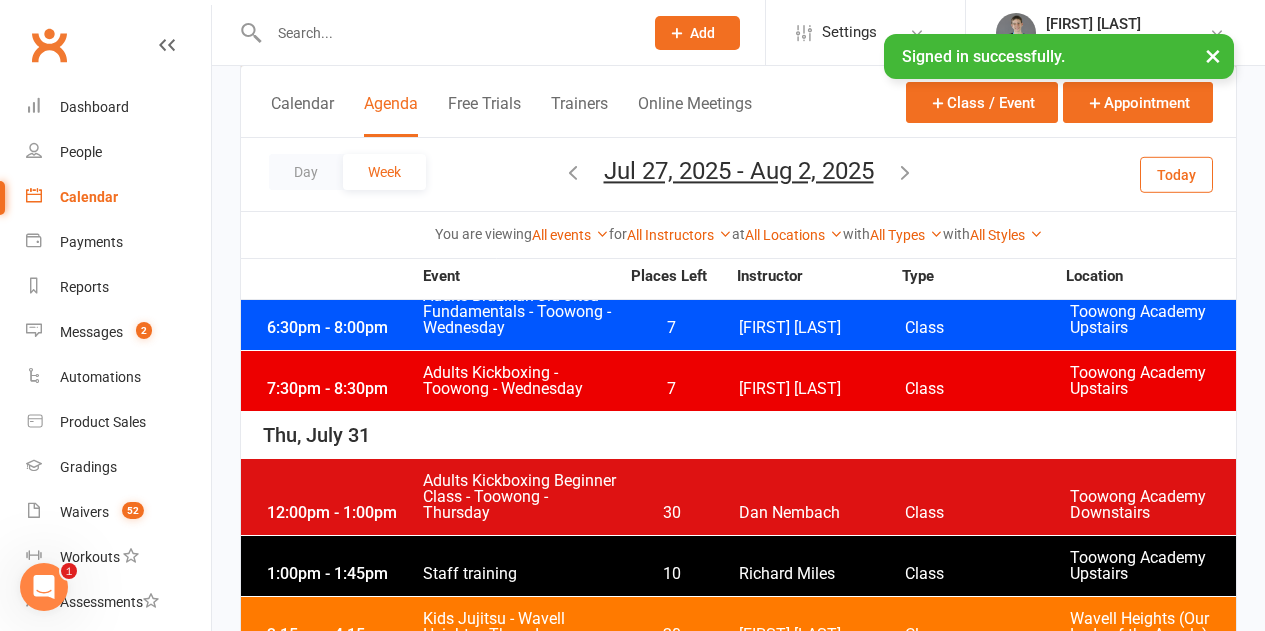 click at bounding box center [905, 172] 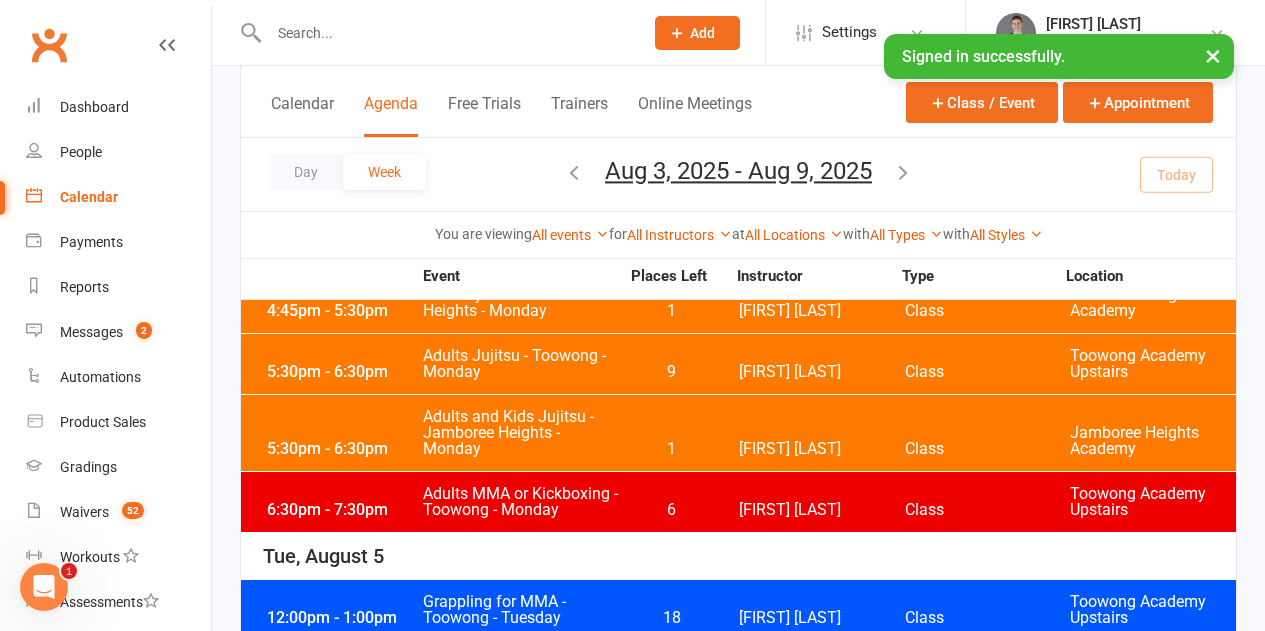 scroll, scrollTop: 669, scrollLeft: 0, axis: vertical 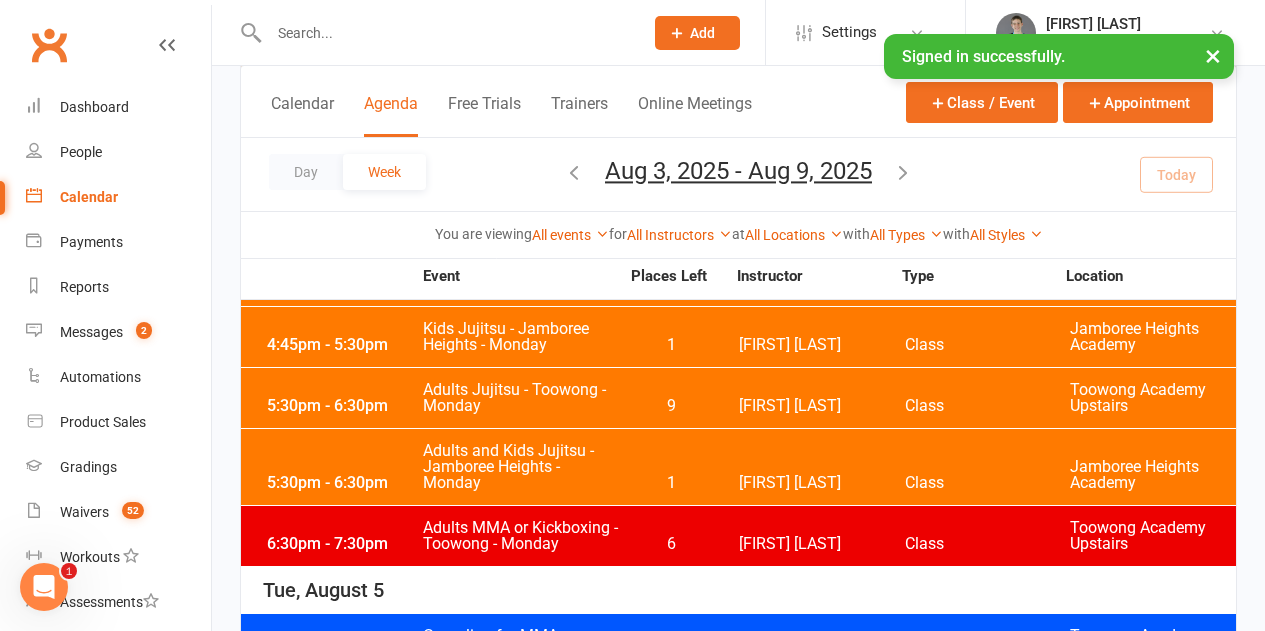 click on "6" at bounding box center (671, 544) 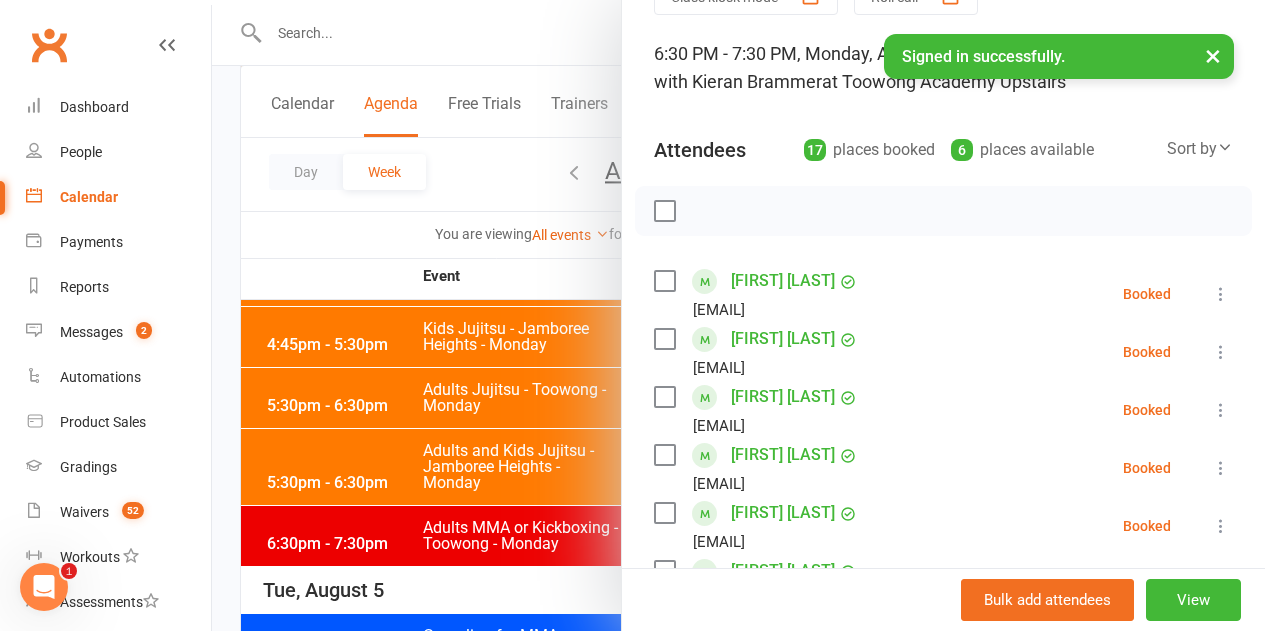 scroll, scrollTop: 100, scrollLeft: 0, axis: vertical 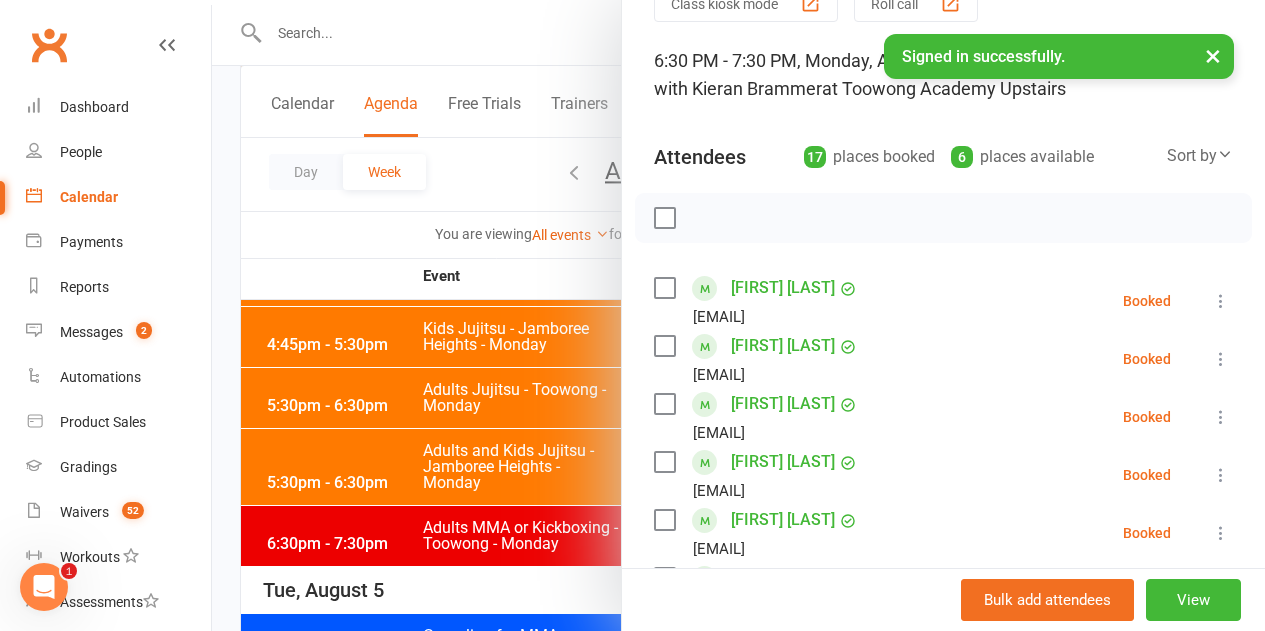 click at bounding box center (664, 218) 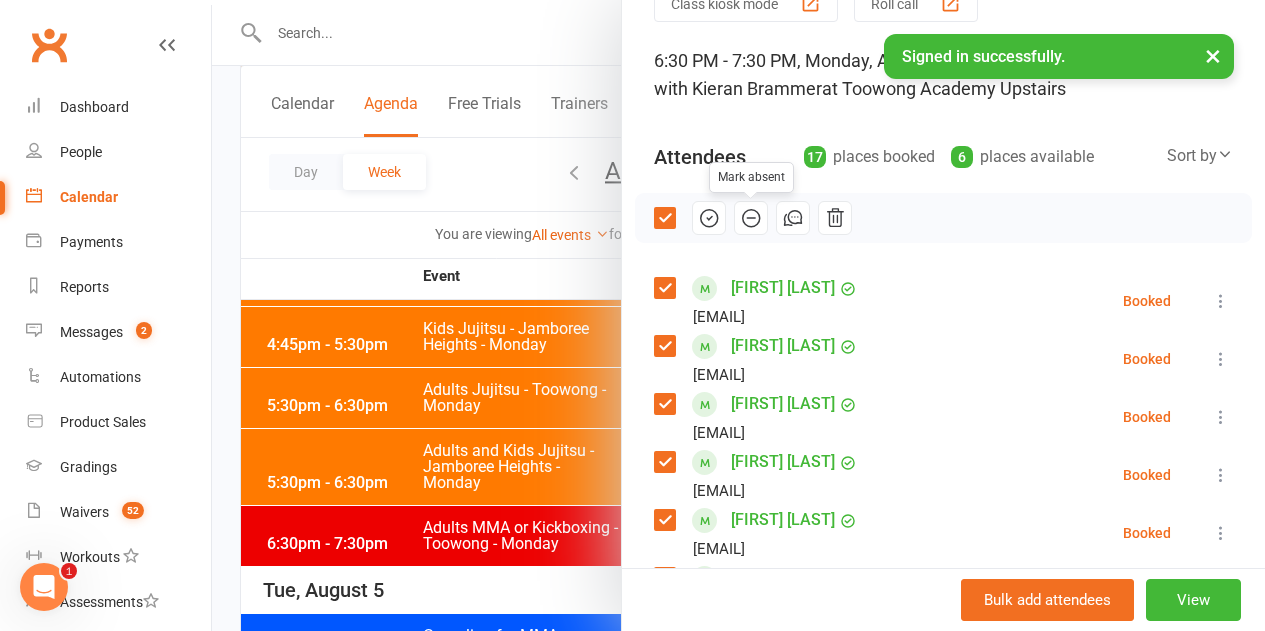 click 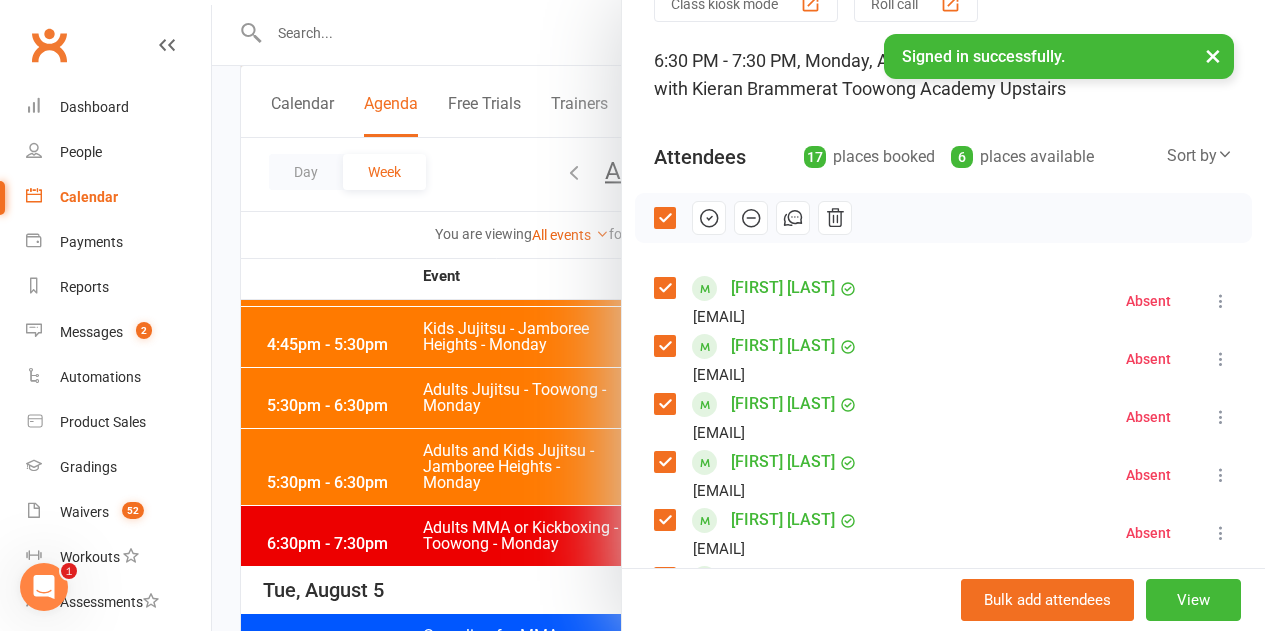 click at bounding box center [664, 218] 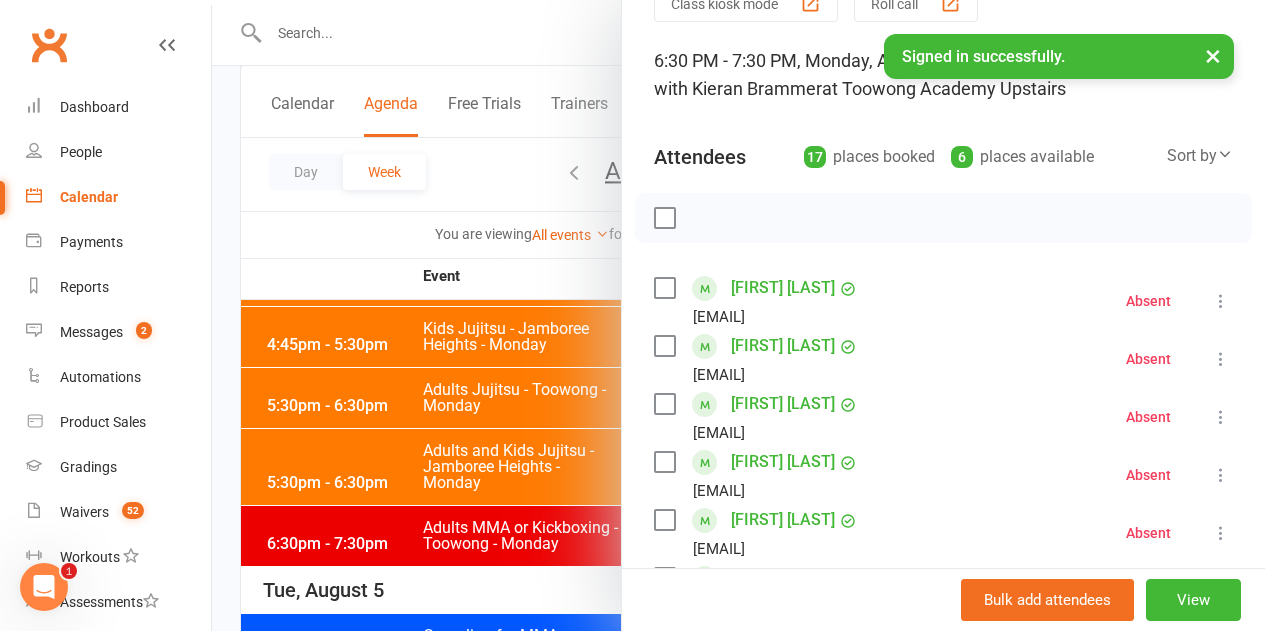 click at bounding box center [664, 288] 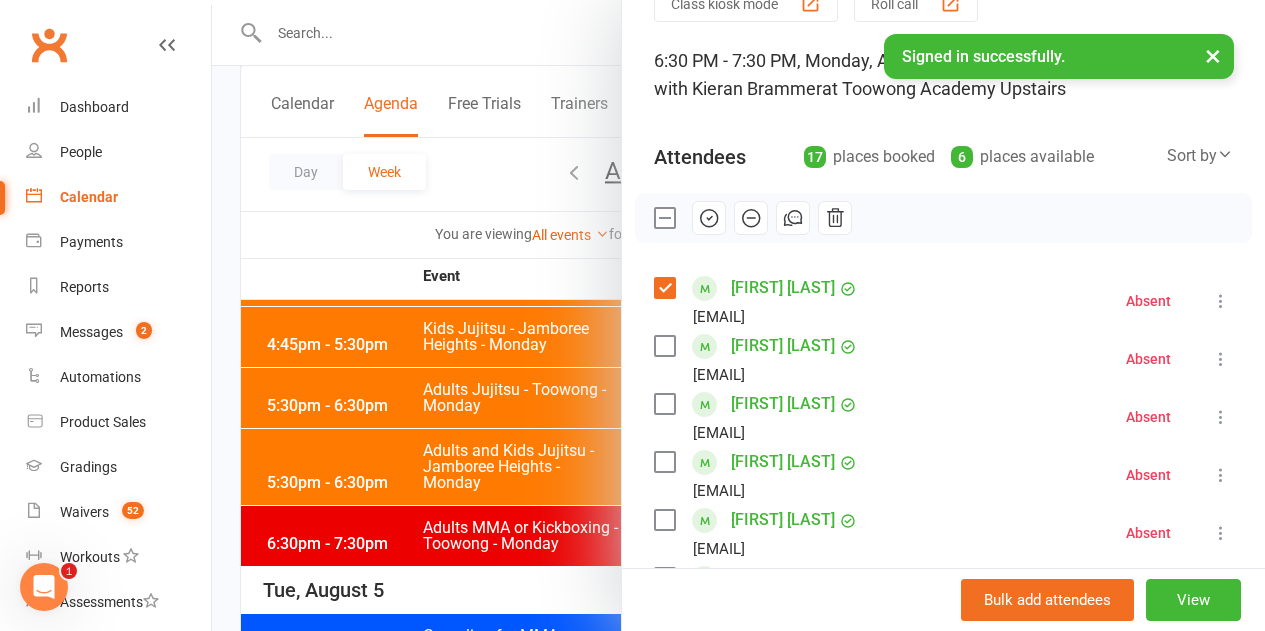 click at bounding box center (664, 346) 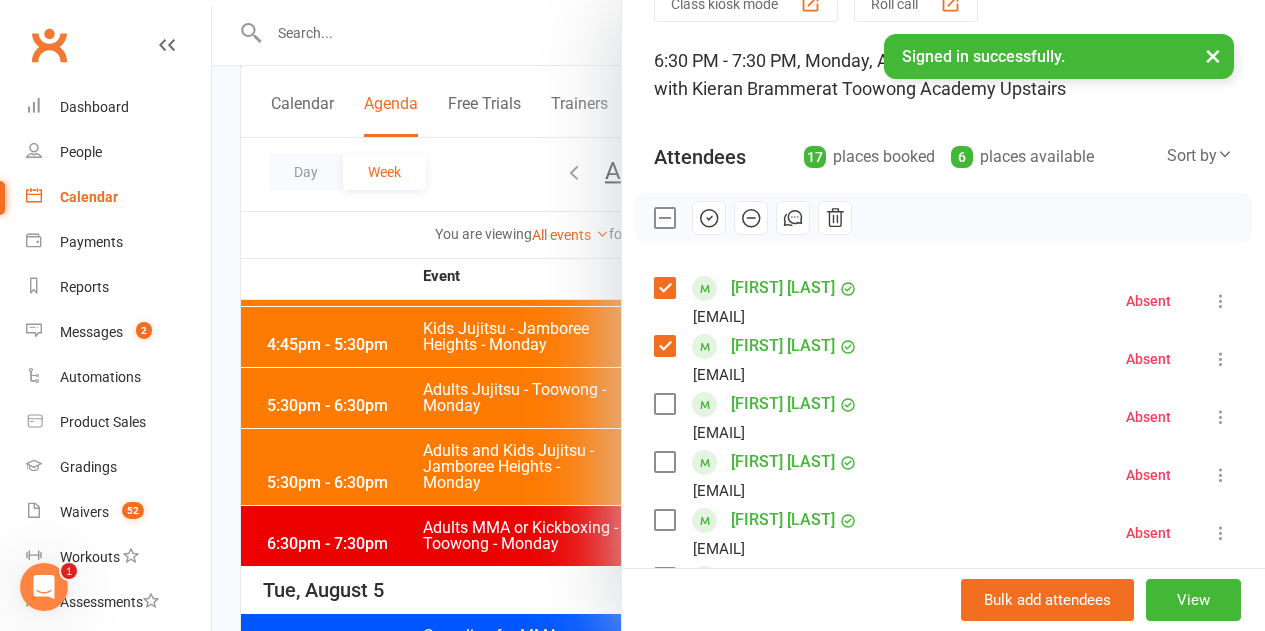click at bounding box center [664, 404] 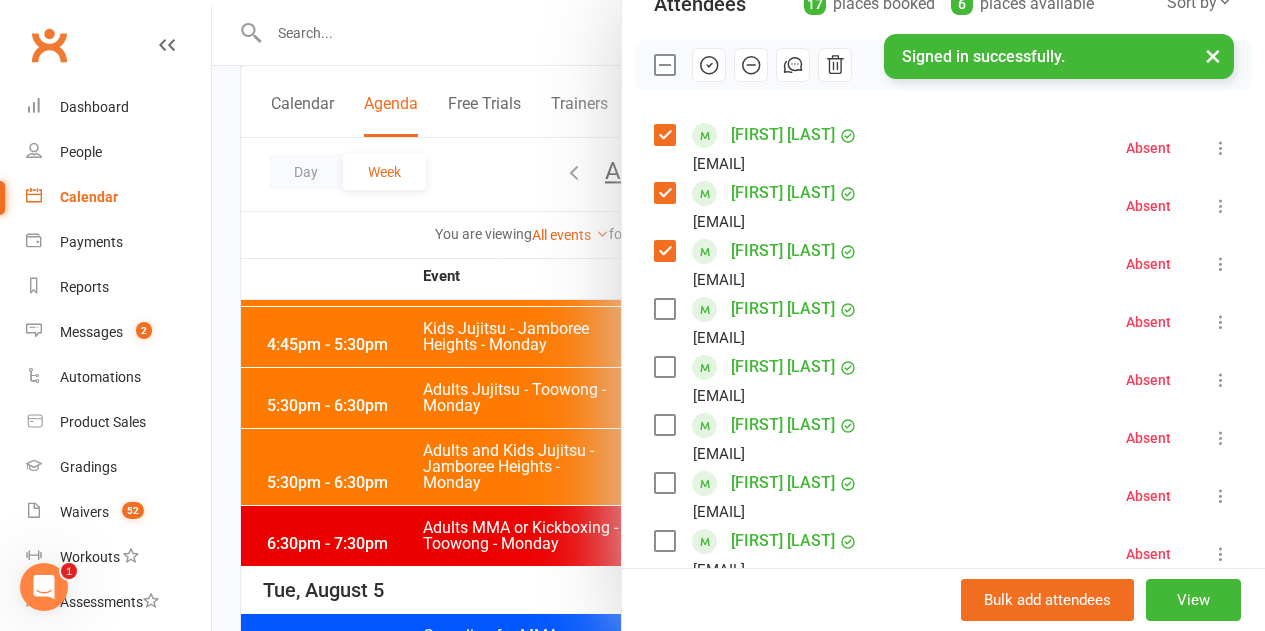 scroll, scrollTop: 300, scrollLeft: 0, axis: vertical 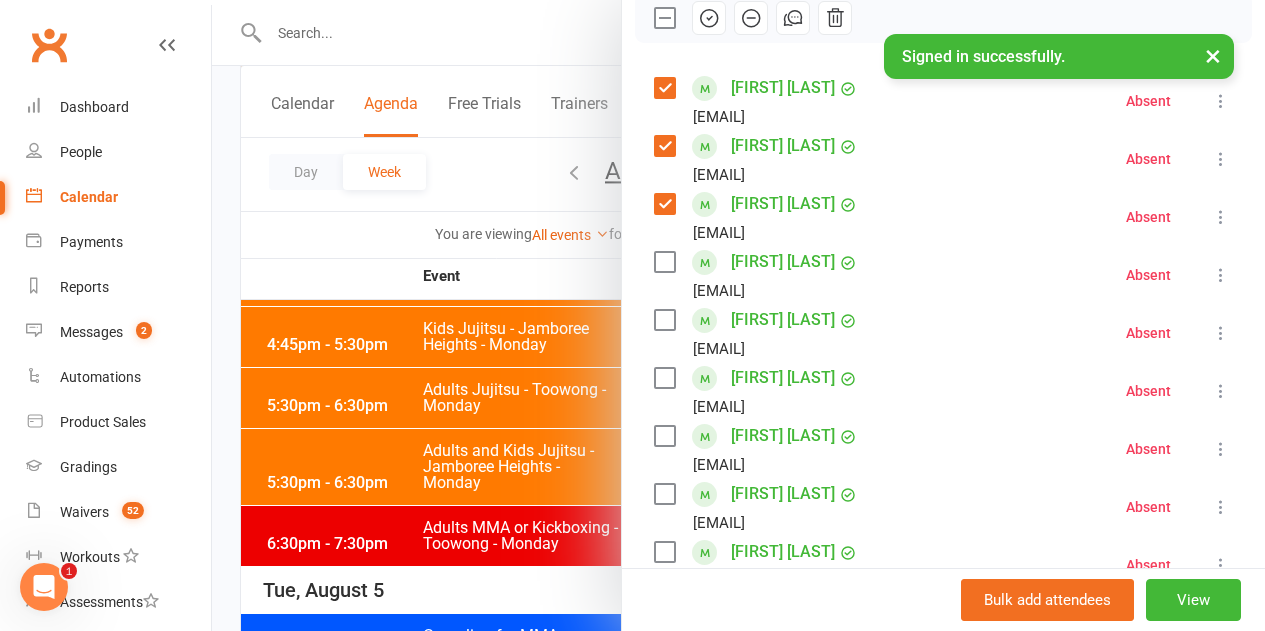 click at bounding box center (664, 378) 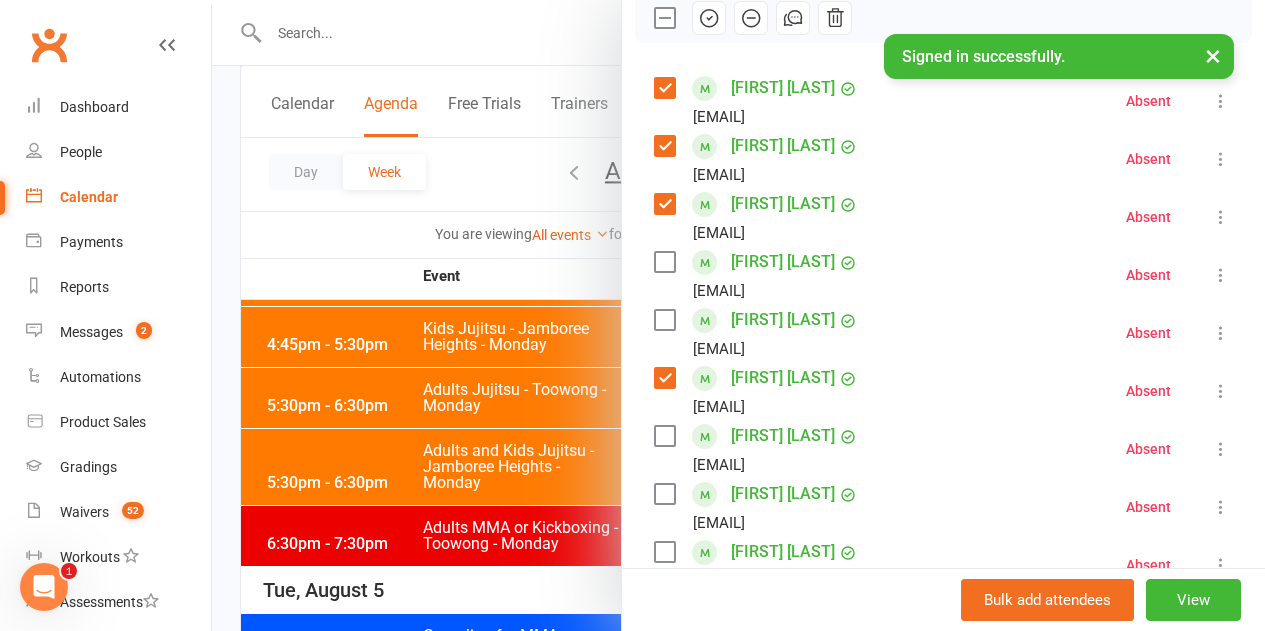 click at bounding box center (664, 436) 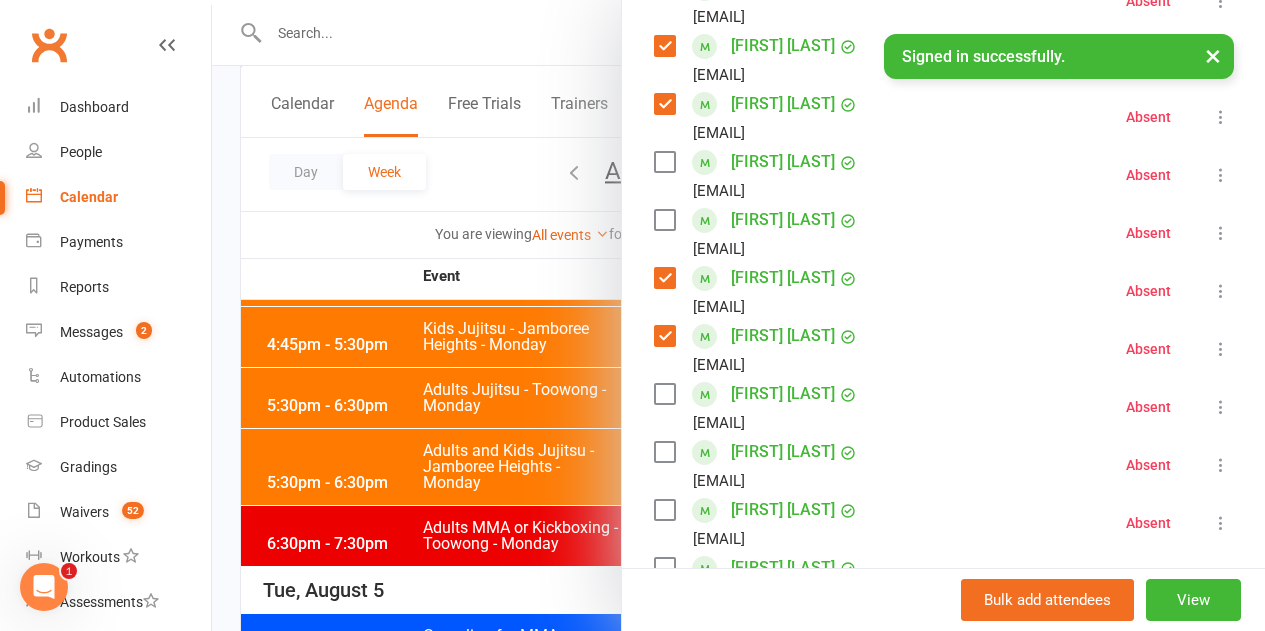scroll, scrollTop: 500, scrollLeft: 0, axis: vertical 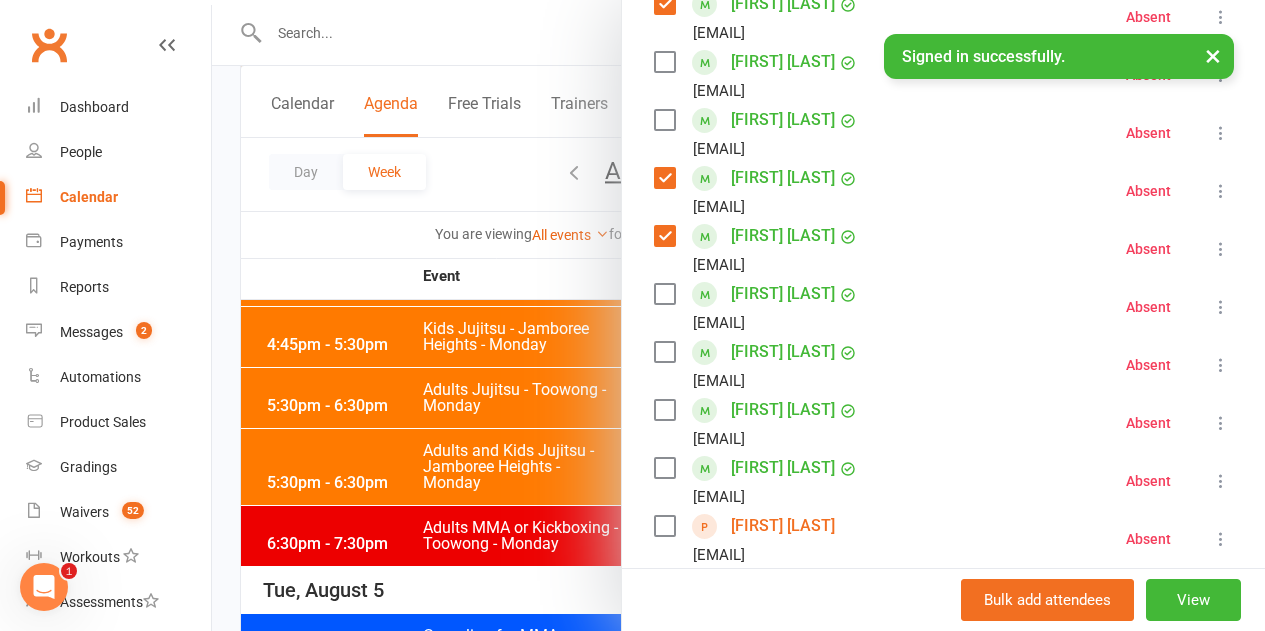 click at bounding box center (664, 410) 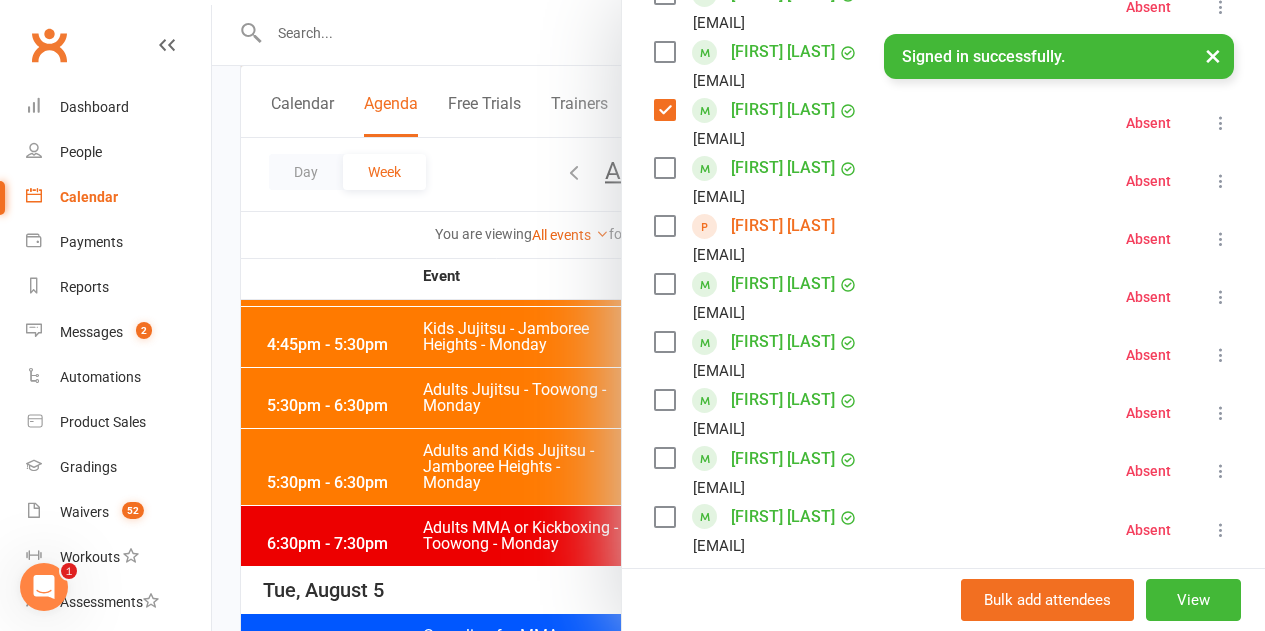 scroll, scrollTop: 900, scrollLeft: 0, axis: vertical 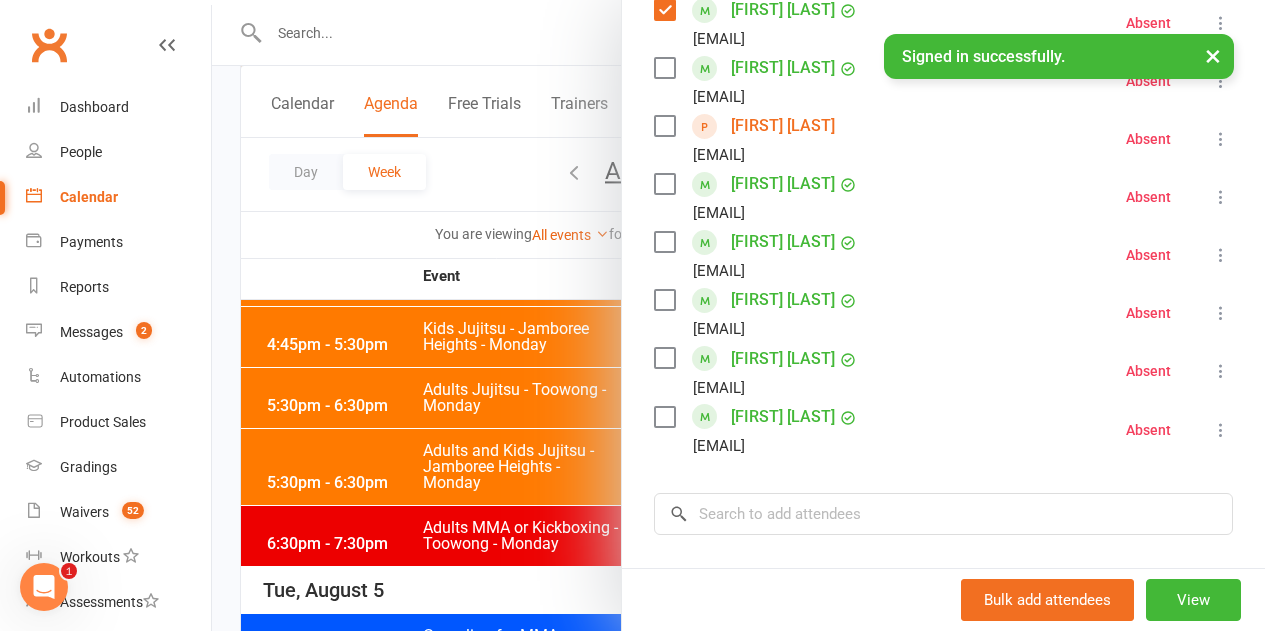click at bounding box center [664, 417] 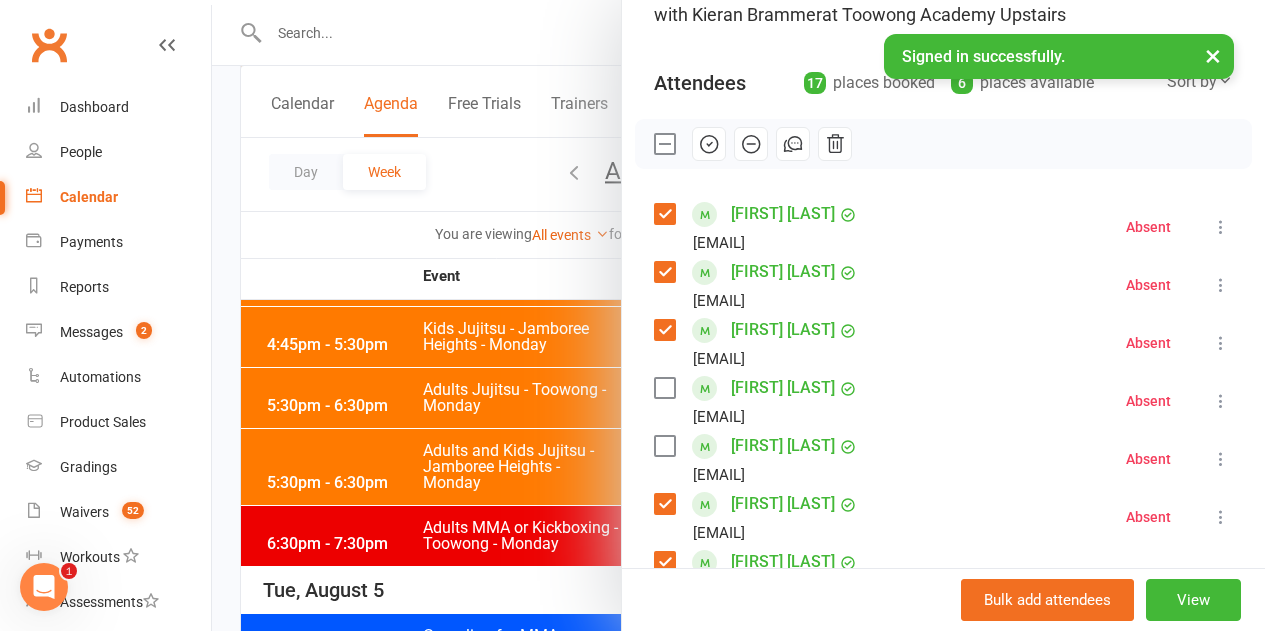 scroll, scrollTop: 100, scrollLeft: 0, axis: vertical 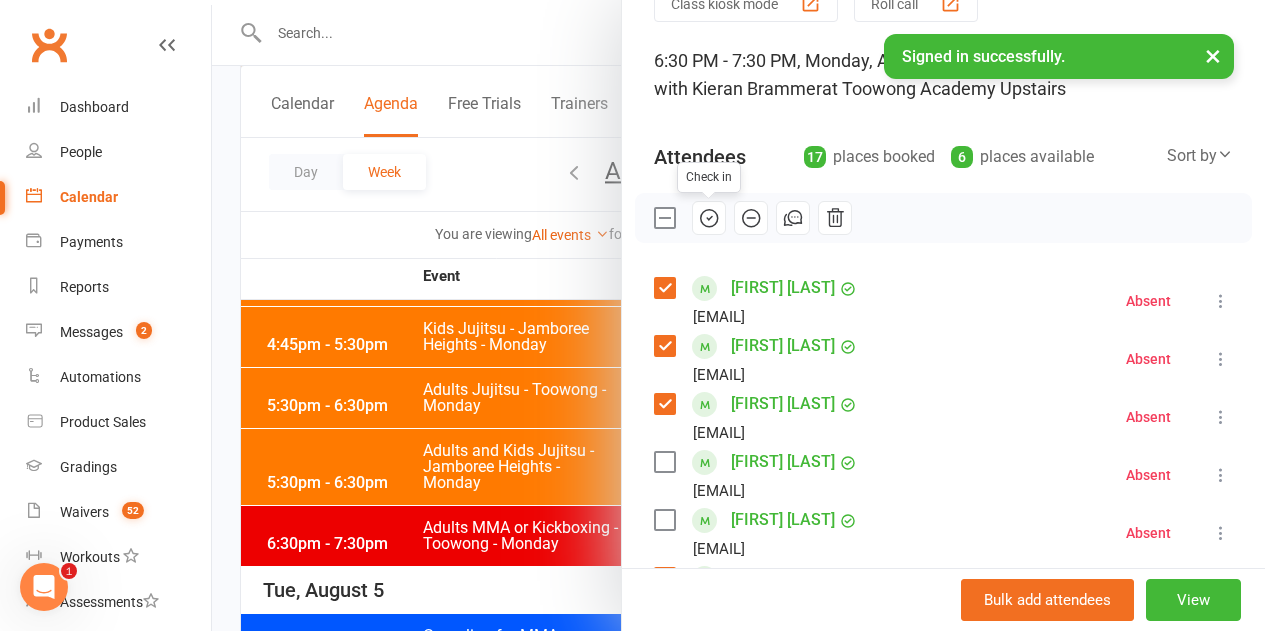 click 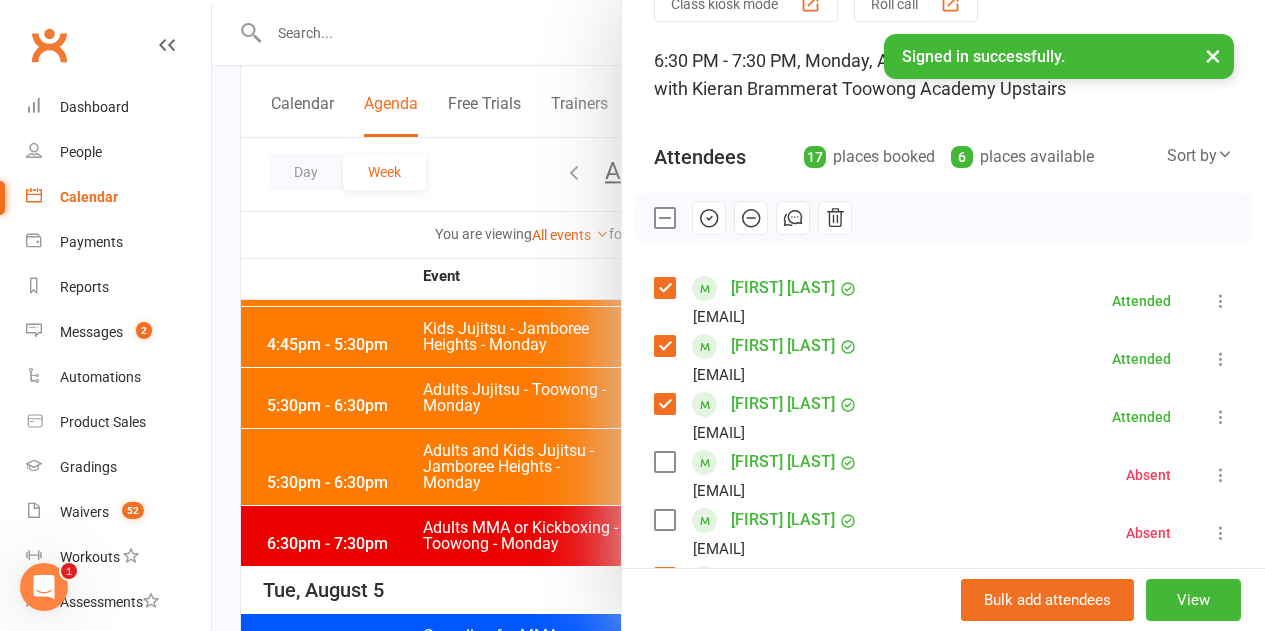 click at bounding box center (738, 315) 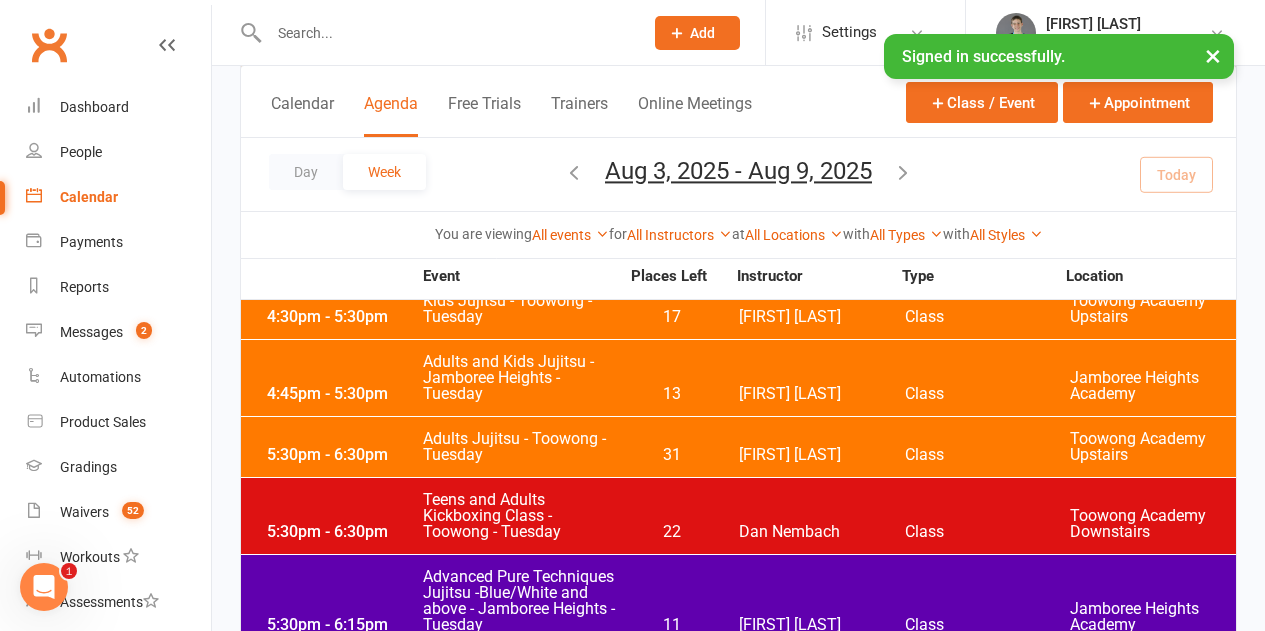 scroll, scrollTop: 1469, scrollLeft: 0, axis: vertical 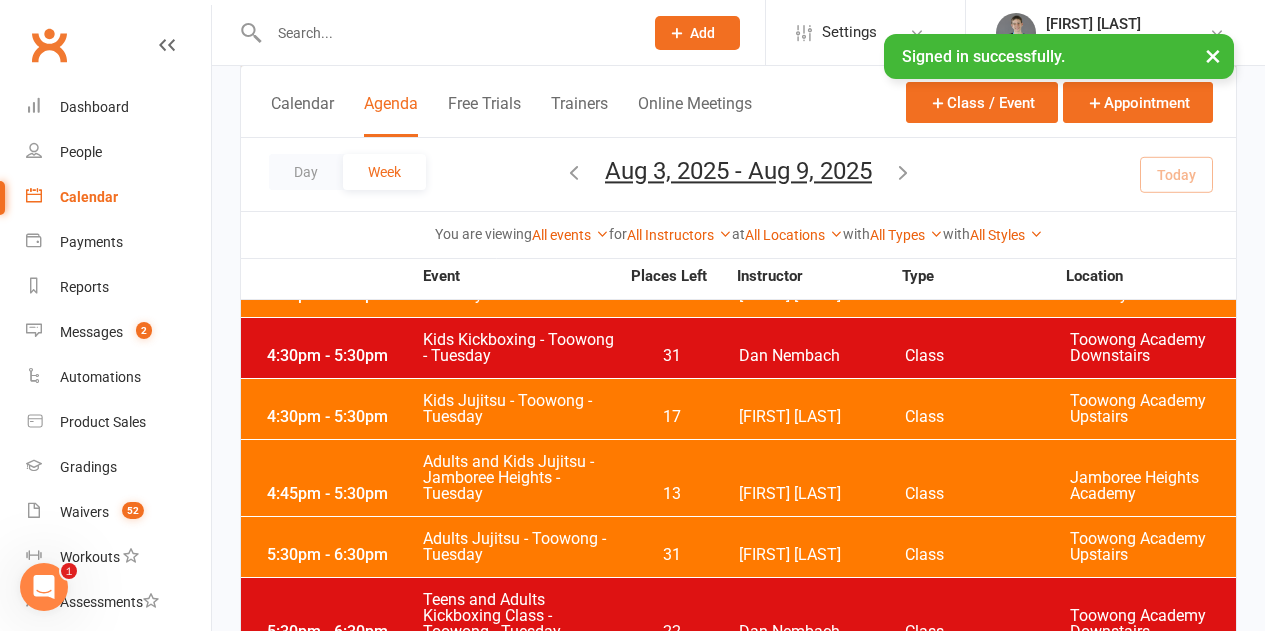 click on "×" at bounding box center (1213, 55) 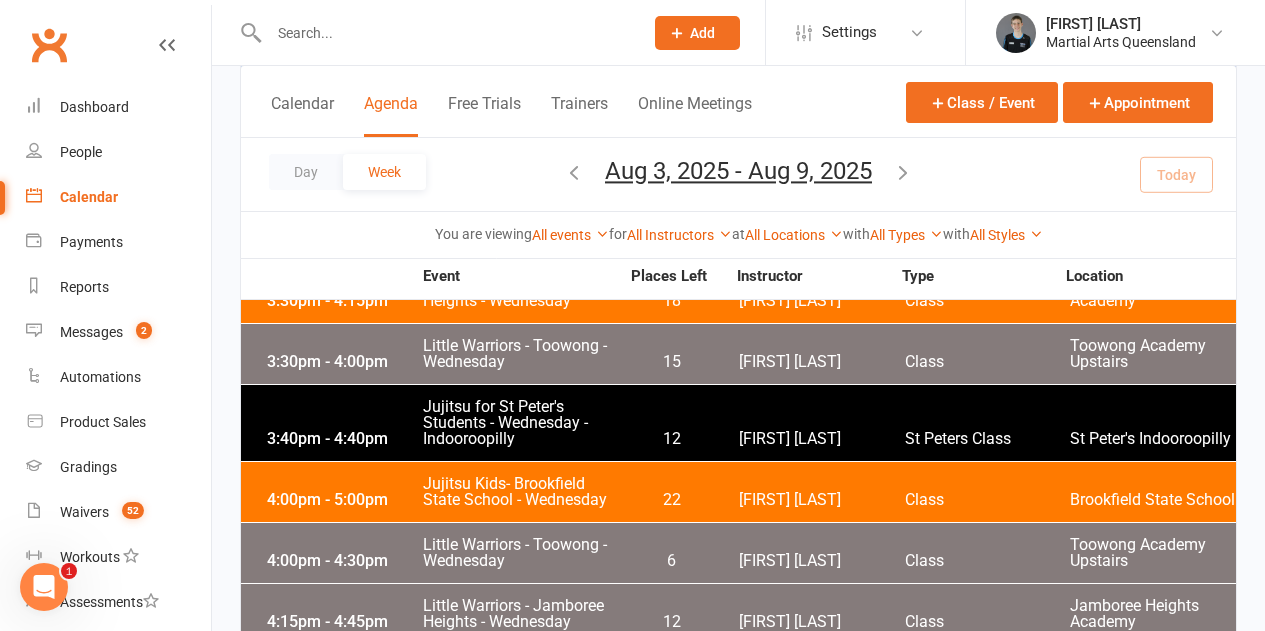 scroll, scrollTop: 2300, scrollLeft: 0, axis: vertical 